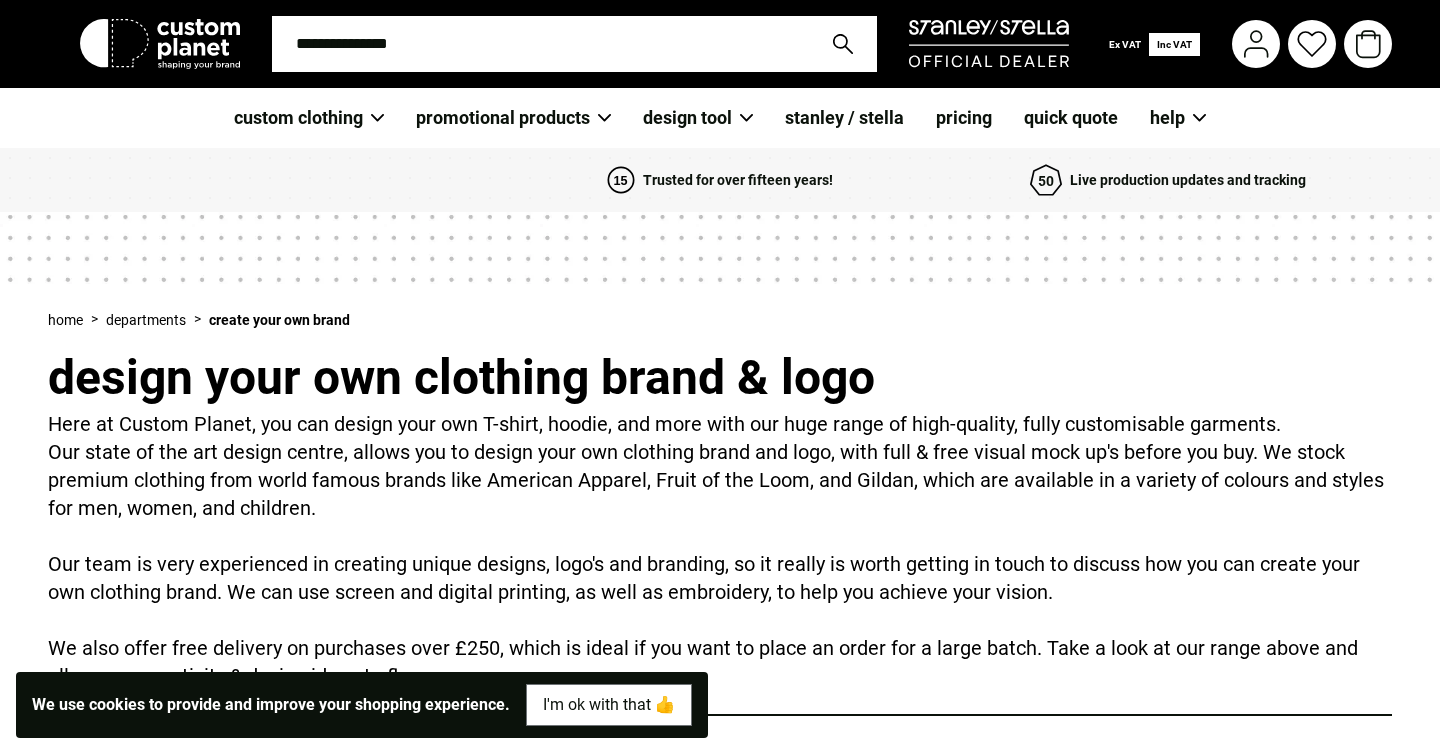 scroll, scrollTop: 0, scrollLeft: 0, axis: both 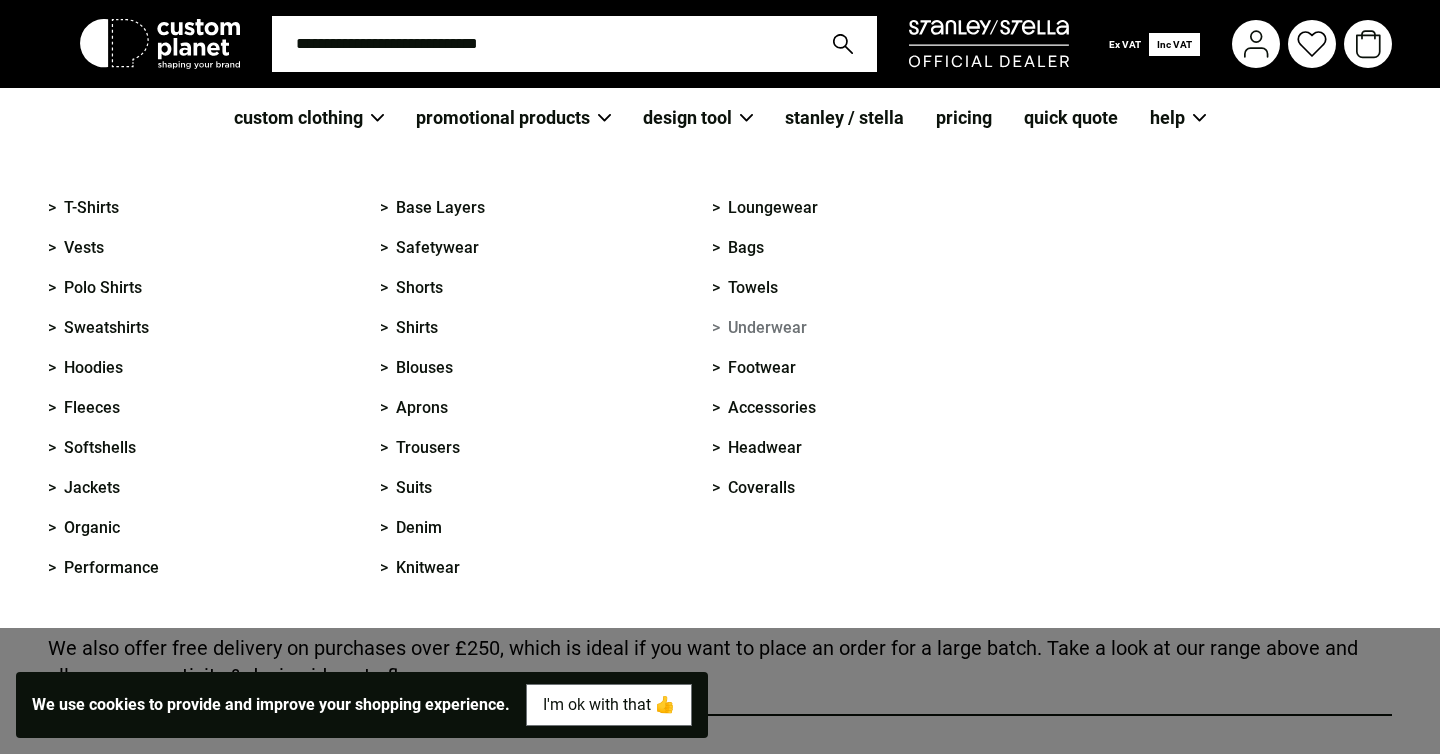 click on ">  Underwear" at bounding box center (759, 328) 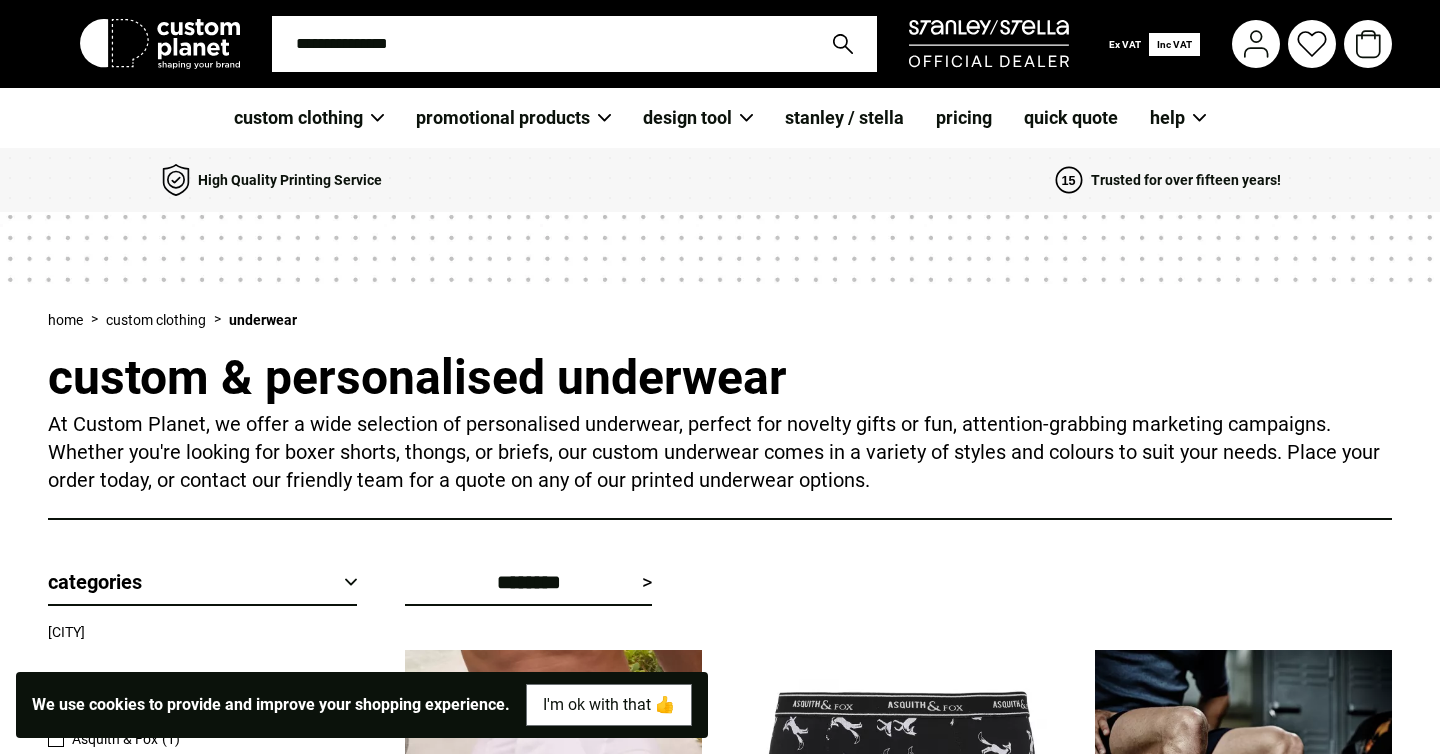 scroll, scrollTop: 0, scrollLeft: 0, axis: both 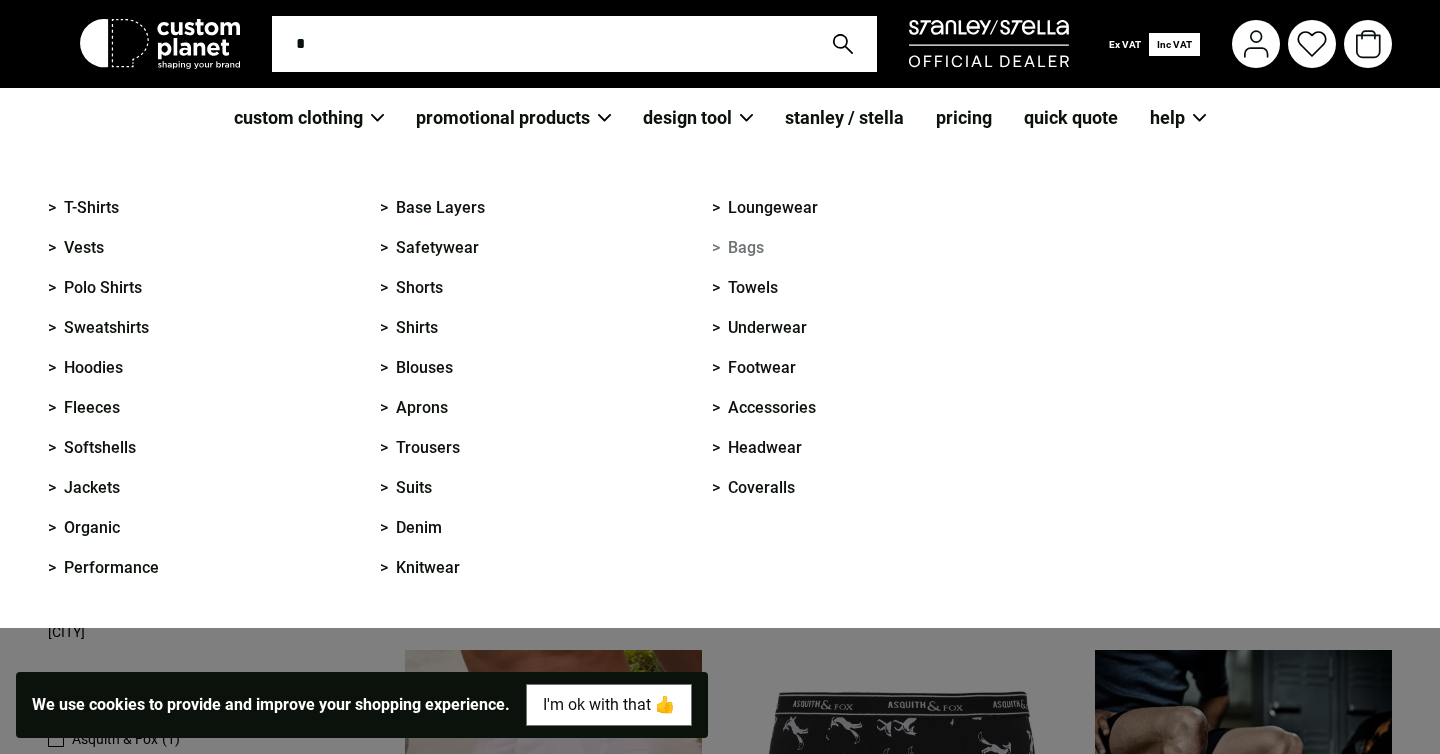 click on ">  Bags" at bounding box center [738, 248] 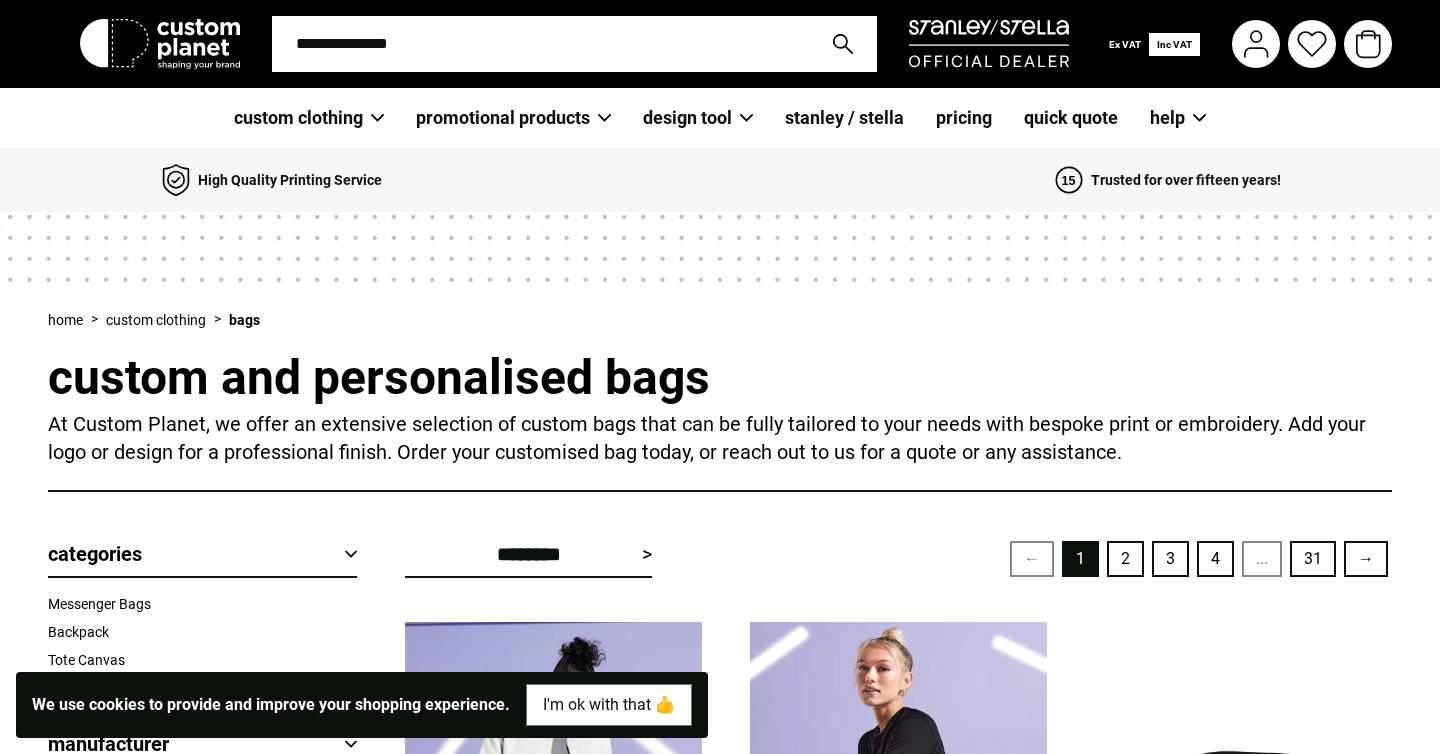 scroll, scrollTop: 0, scrollLeft: 0, axis: both 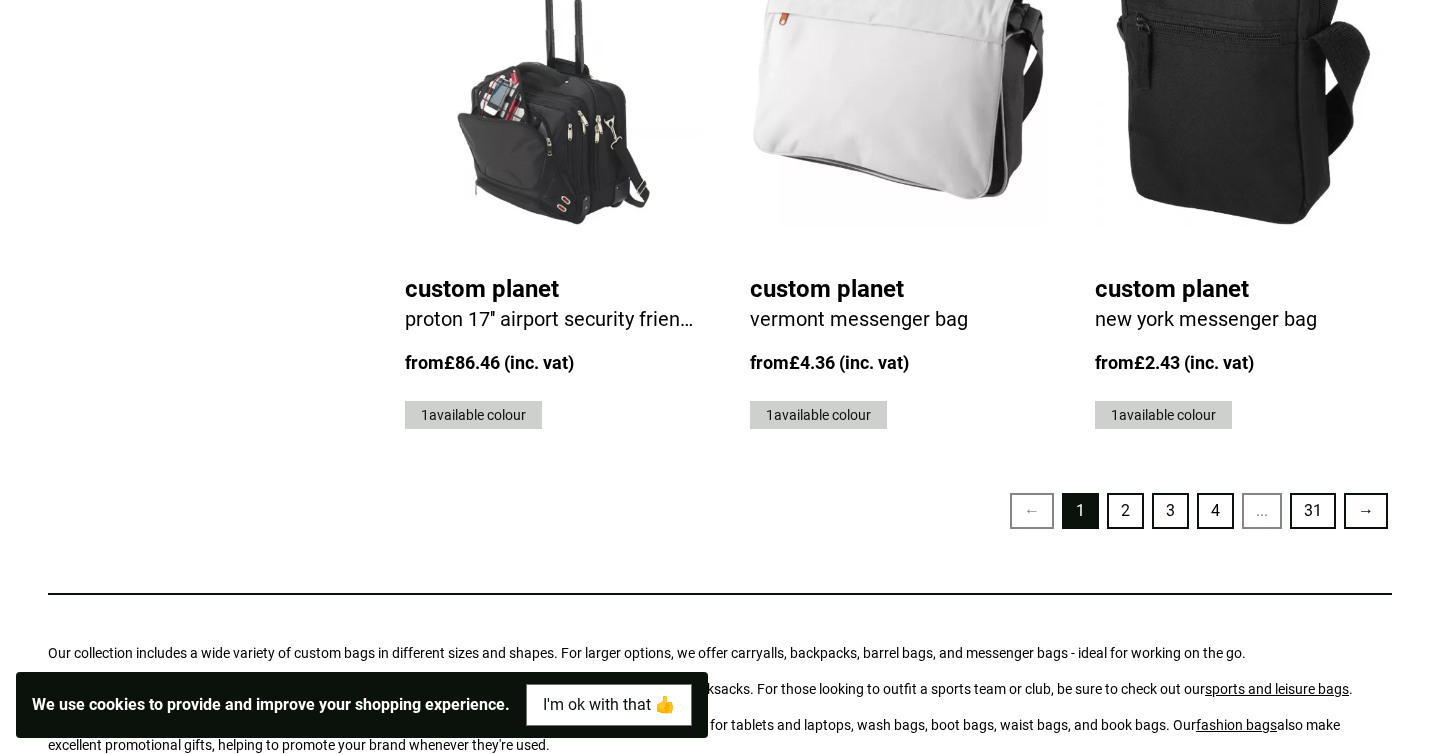 click on "2" at bounding box center [1125, 511] 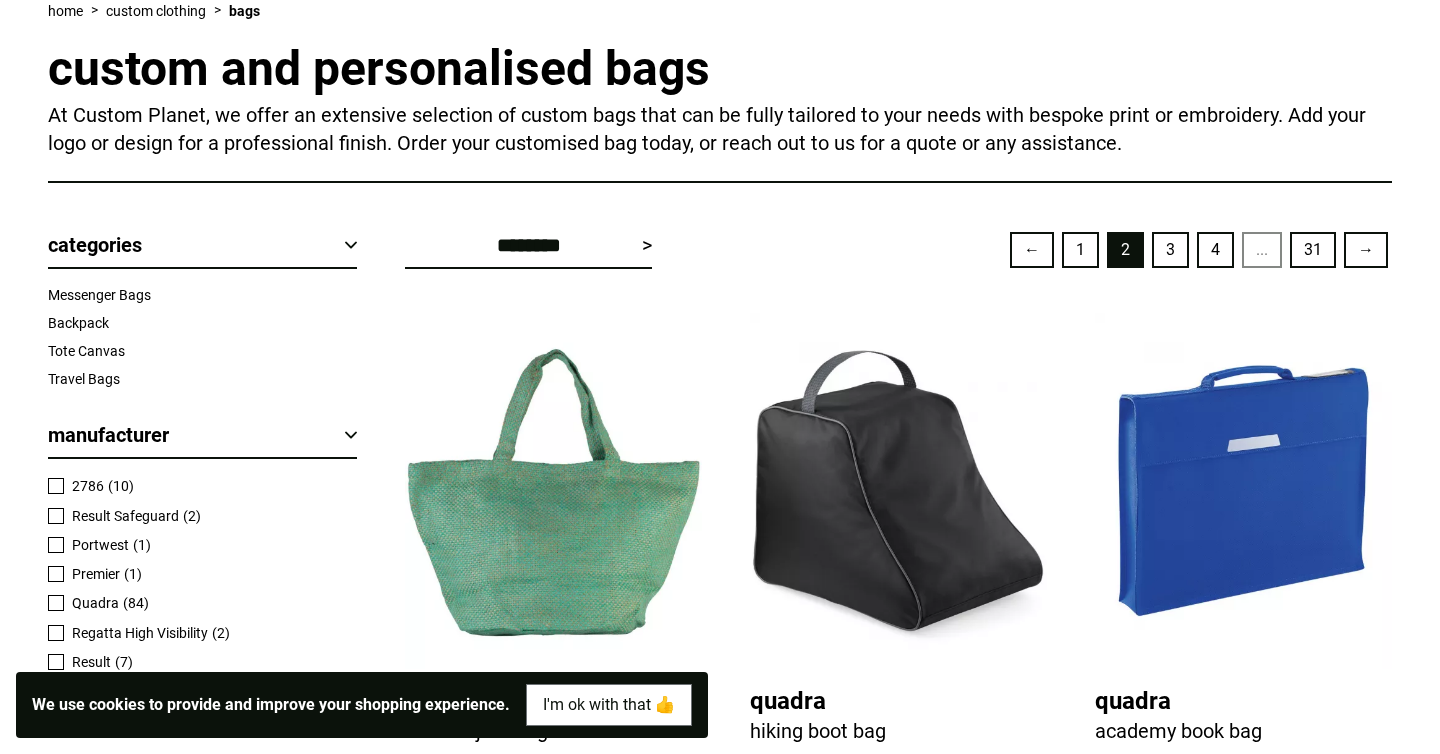 scroll, scrollTop: 0, scrollLeft: 0, axis: both 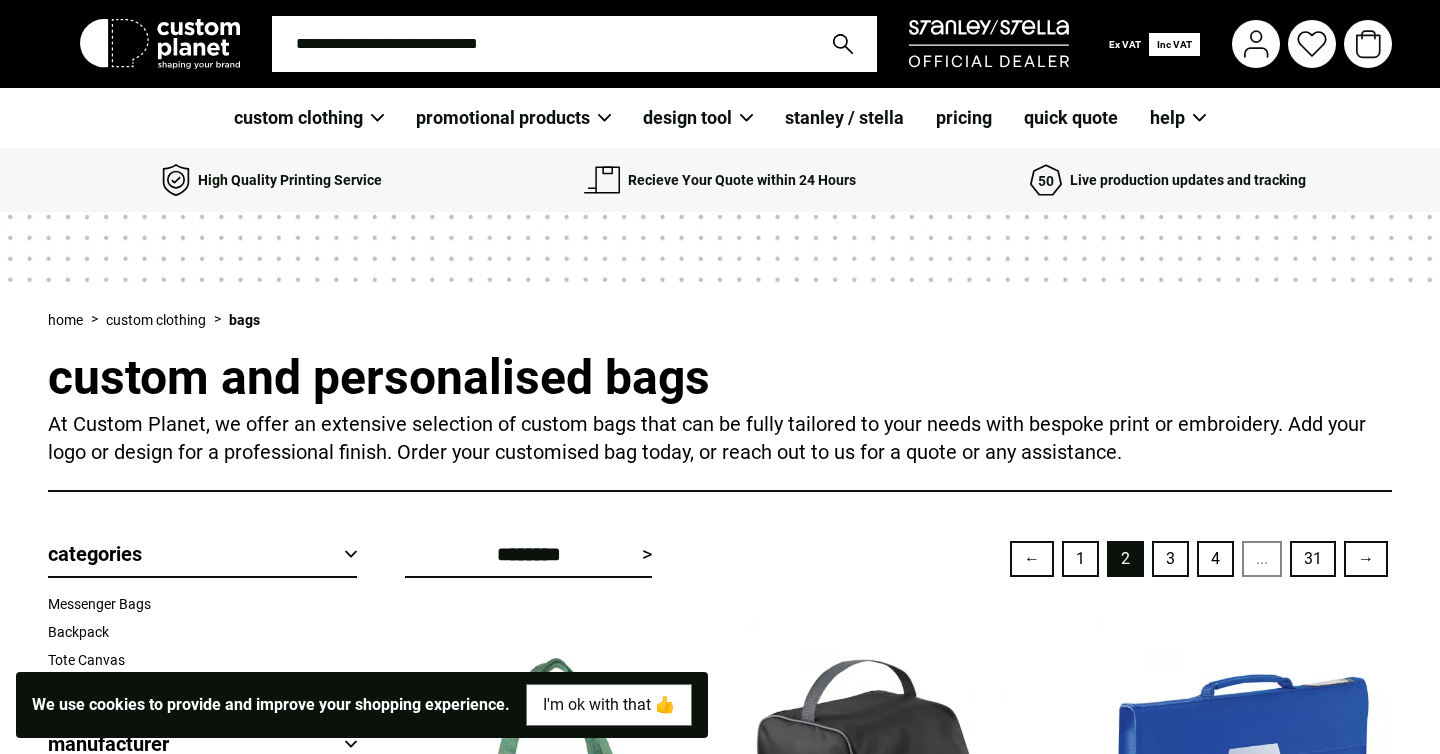 click on "pricing" at bounding box center [964, 118] 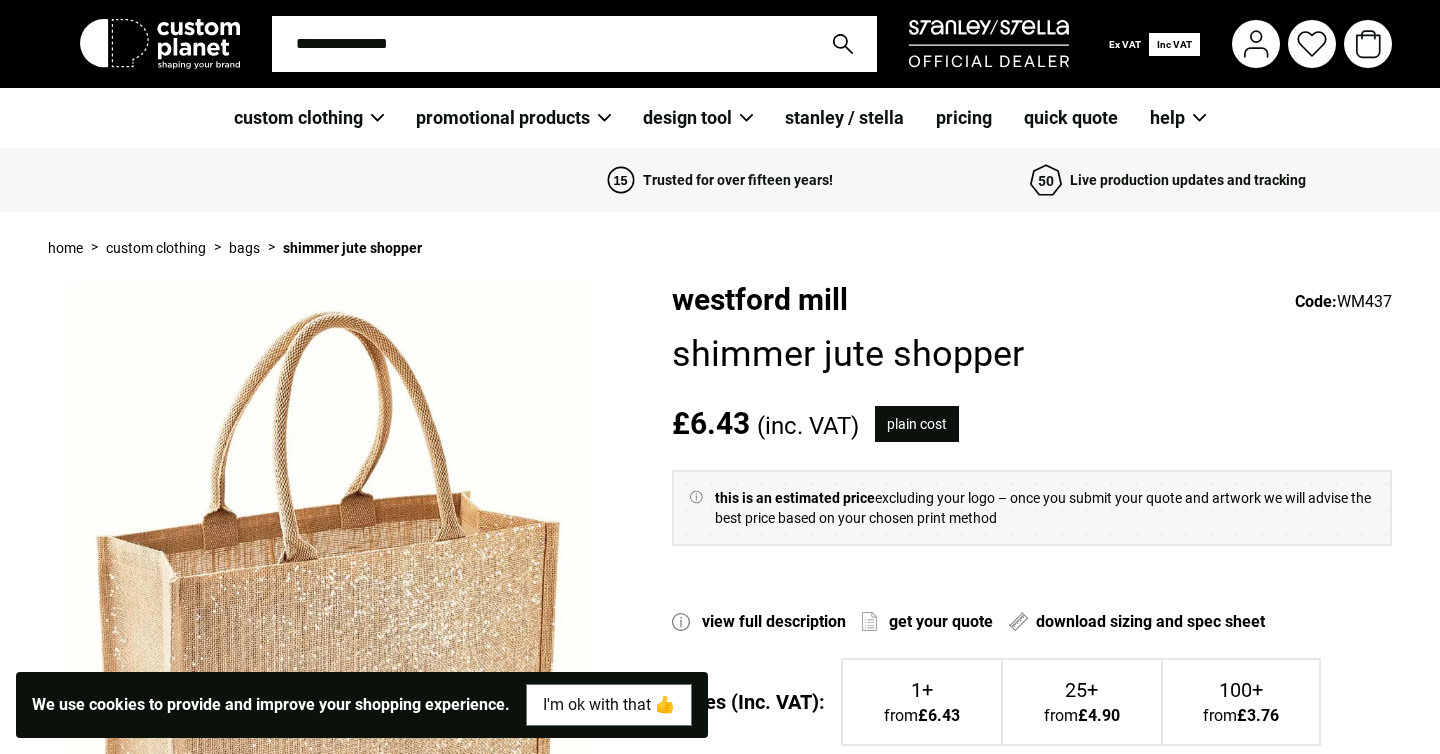 scroll, scrollTop: 0, scrollLeft: 0, axis: both 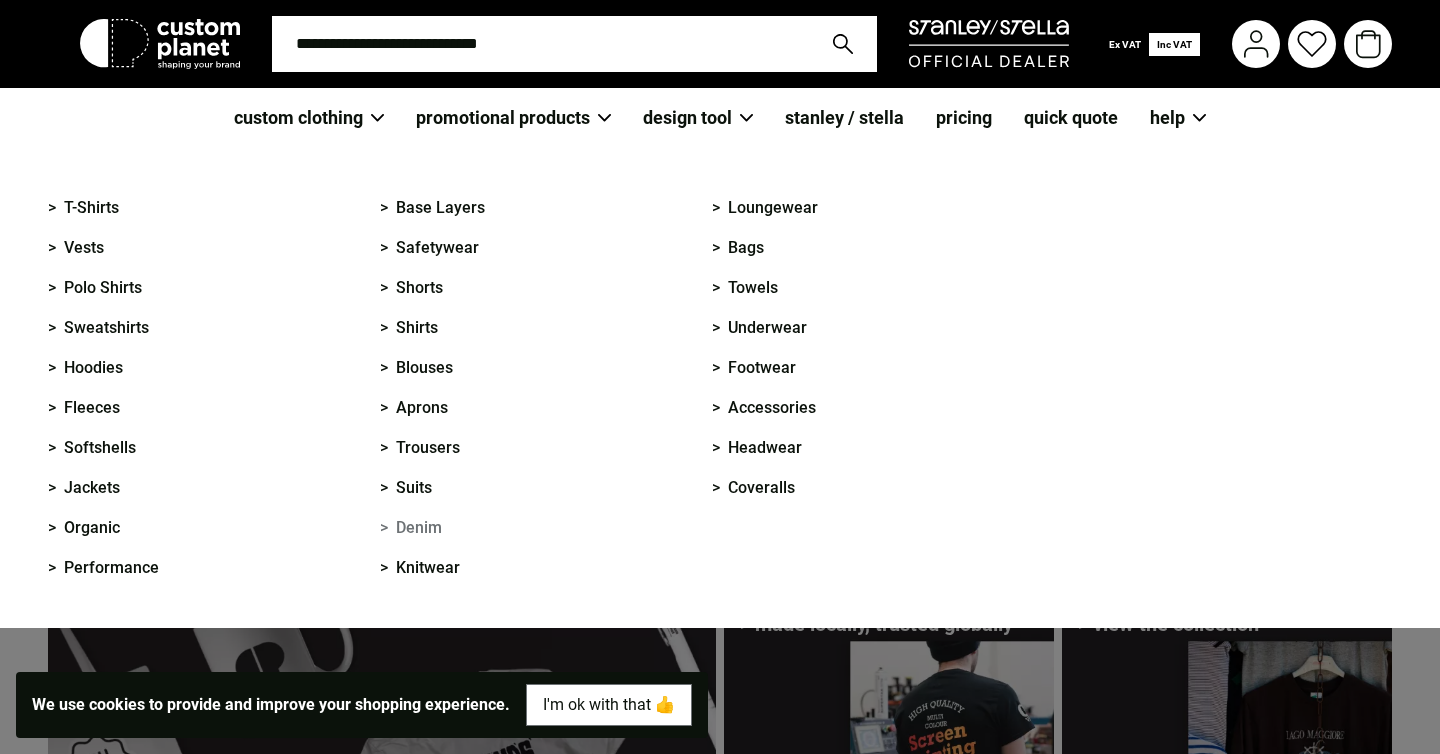 click on ">  Denim" at bounding box center (411, 528) 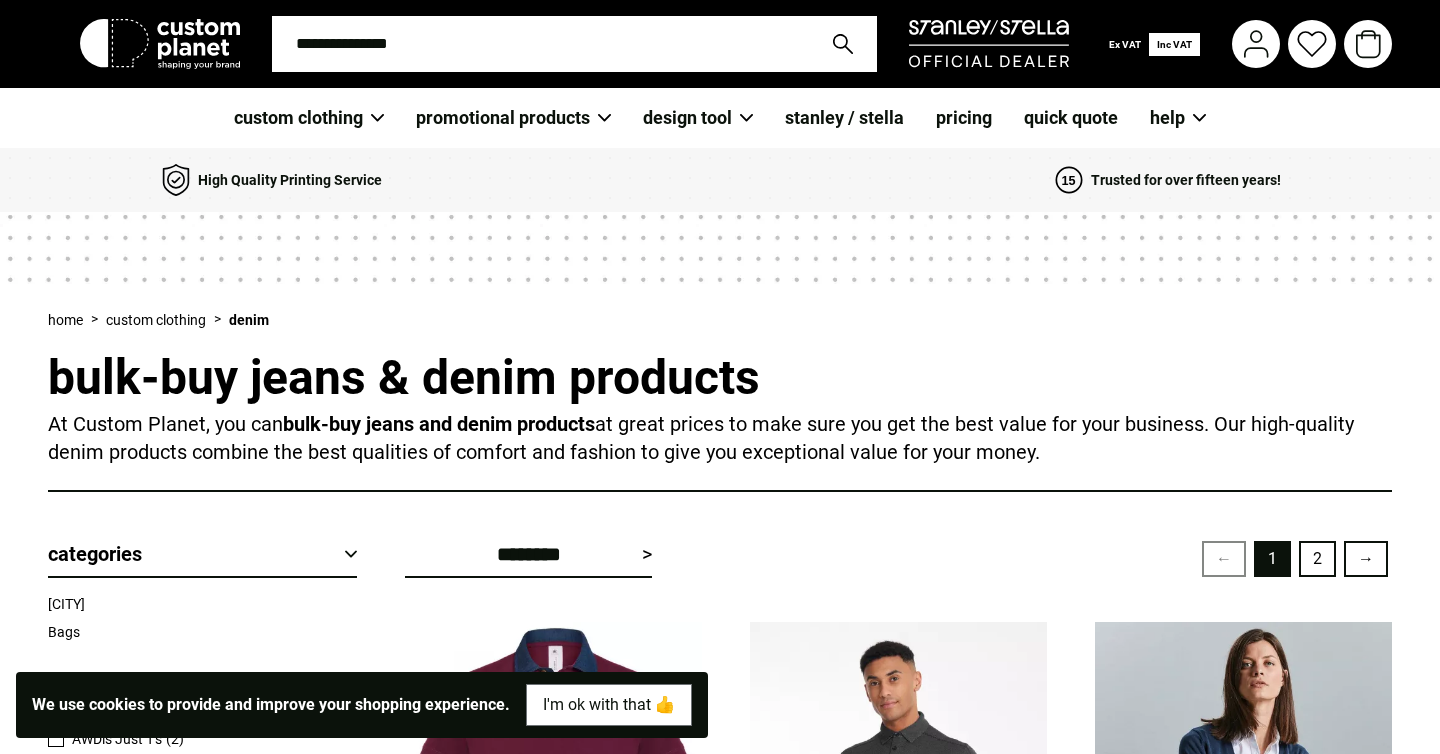 scroll, scrollTop: 0, scrollLeft: 0, axis: both 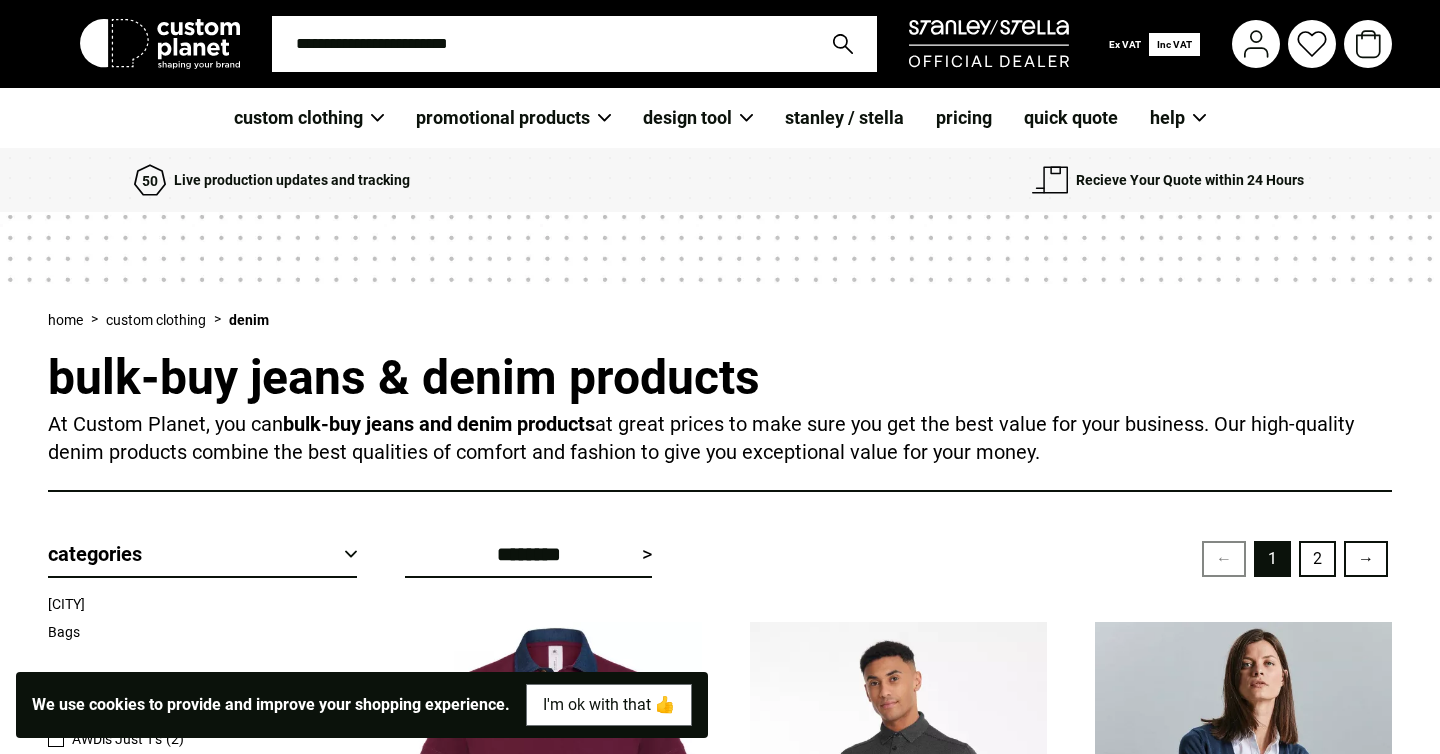 click on "pricing" at bounding box center [964, 118] 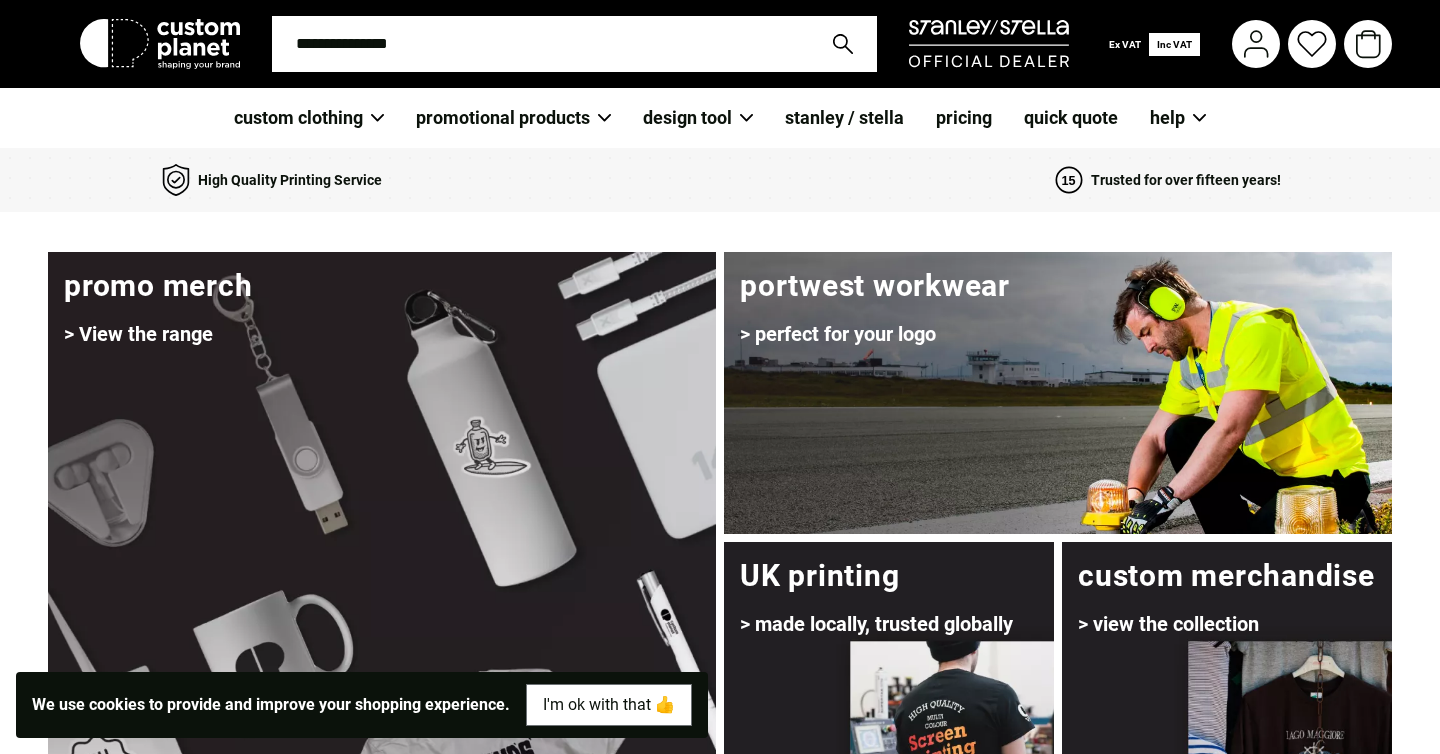 scroll, scrollTop: 0, scrollLeft: 0, axis: both 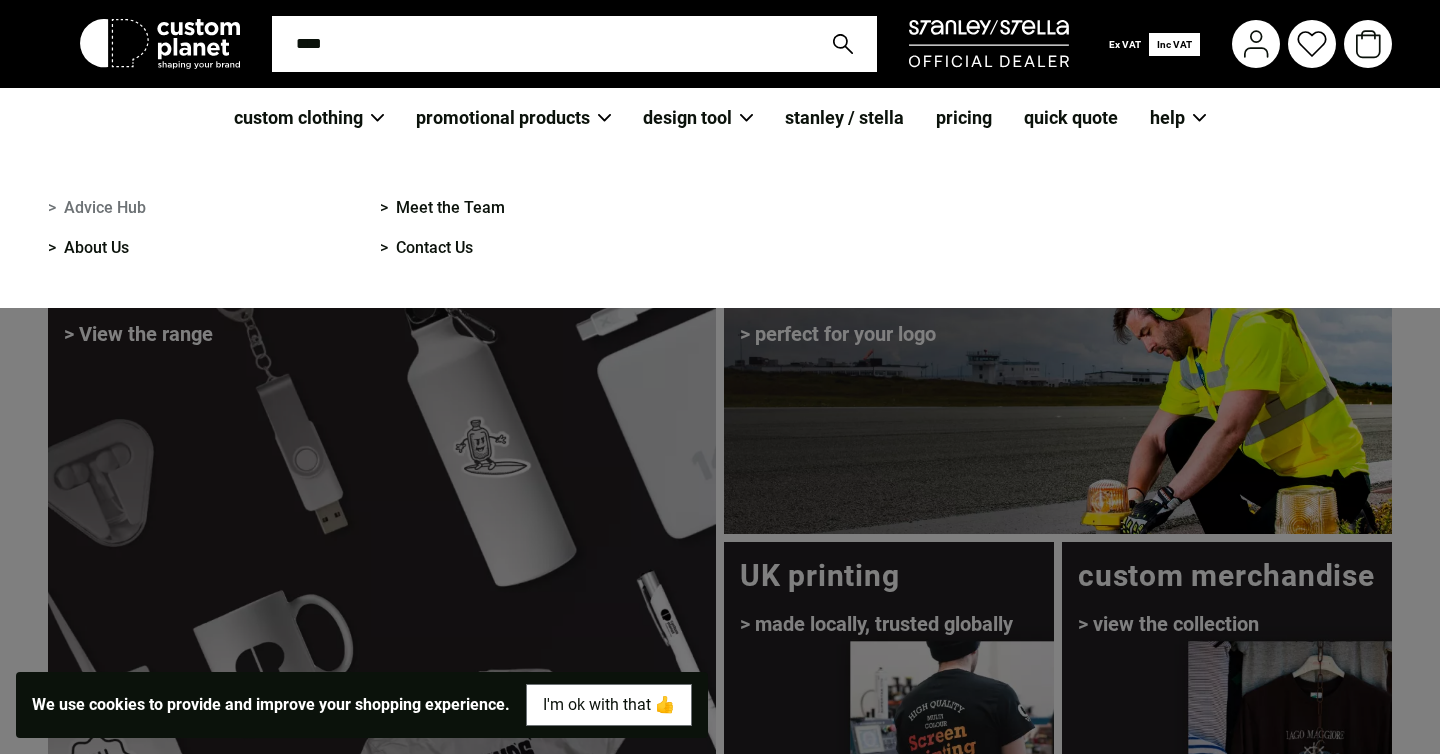 click on ">  Advice Hub" at bounding box center [97, 208] 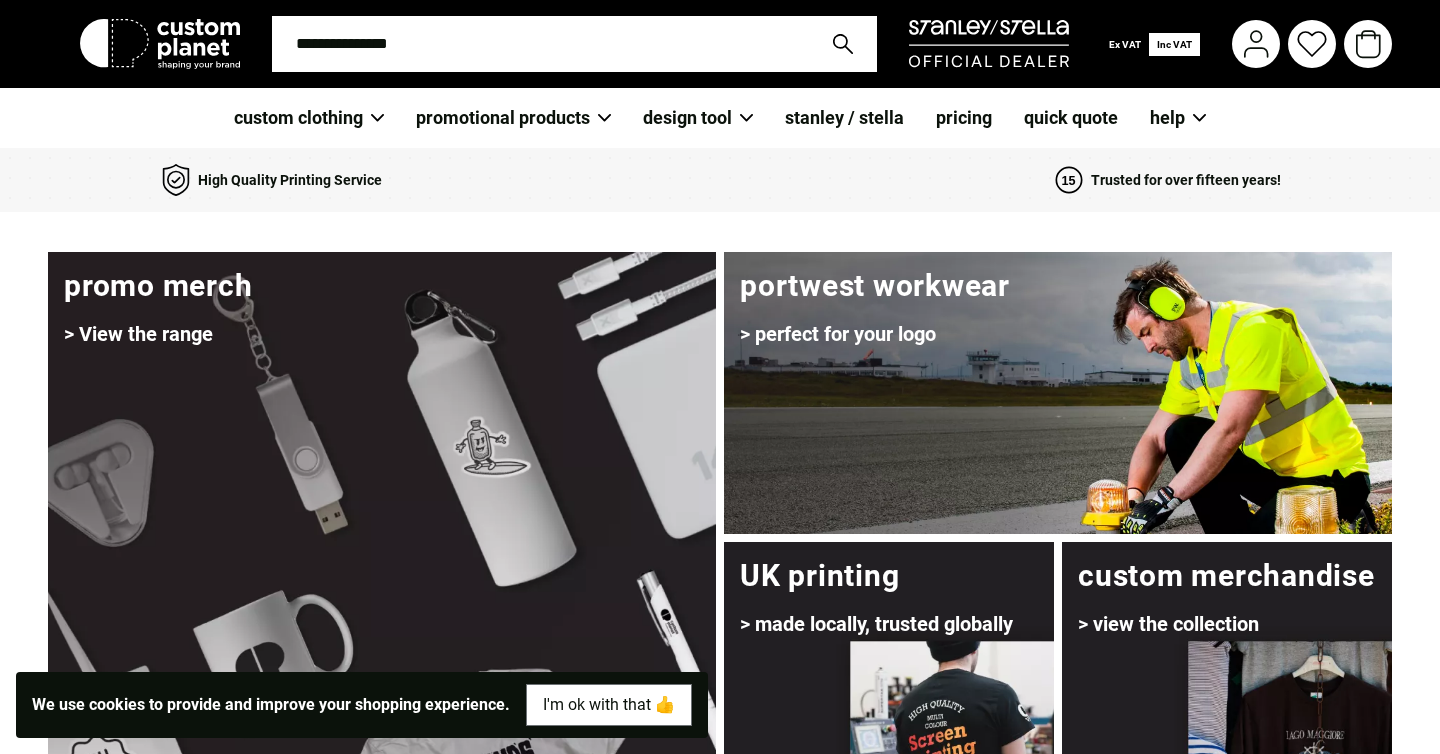 scroll, scrollTop: 0, scrollLeft: 0, axis: both 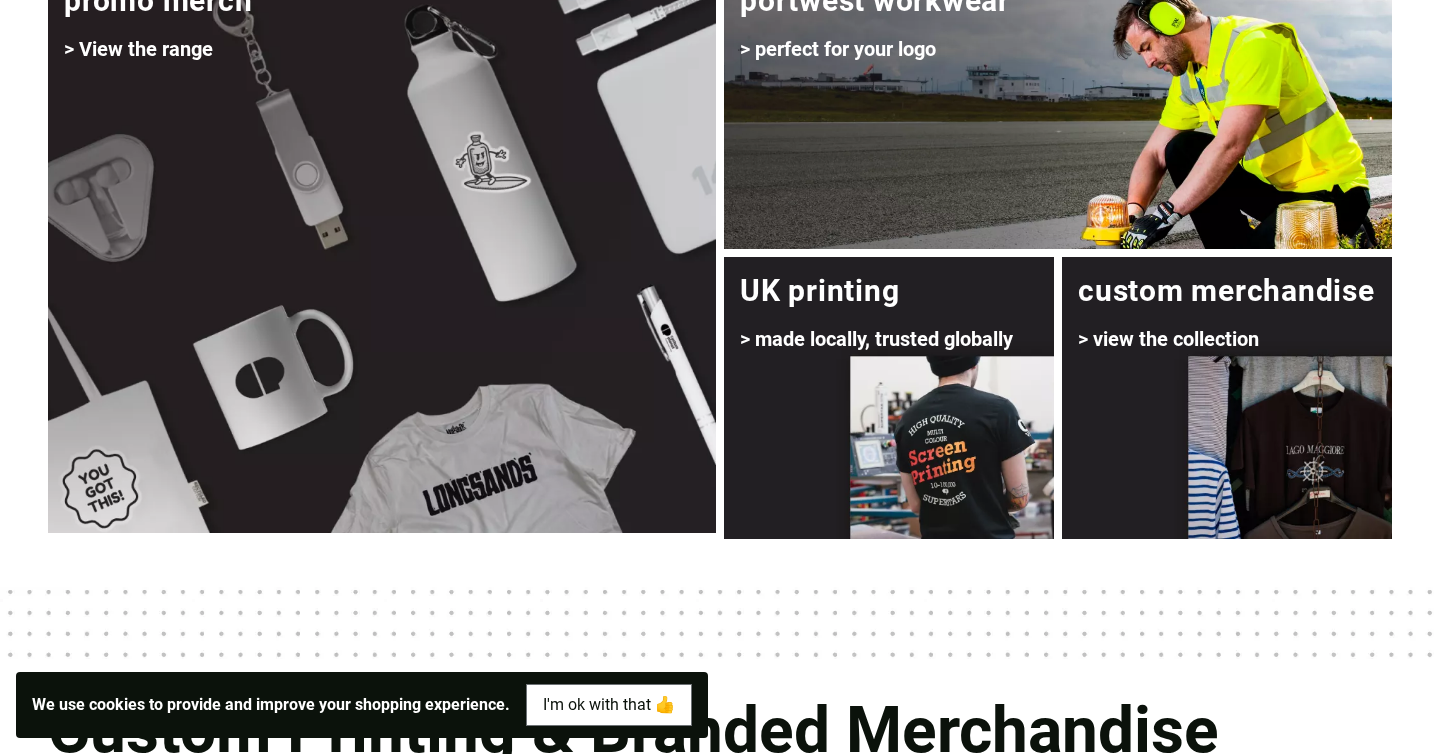 click on "> made locally, trusted globally" at bounding box center (876, 339) 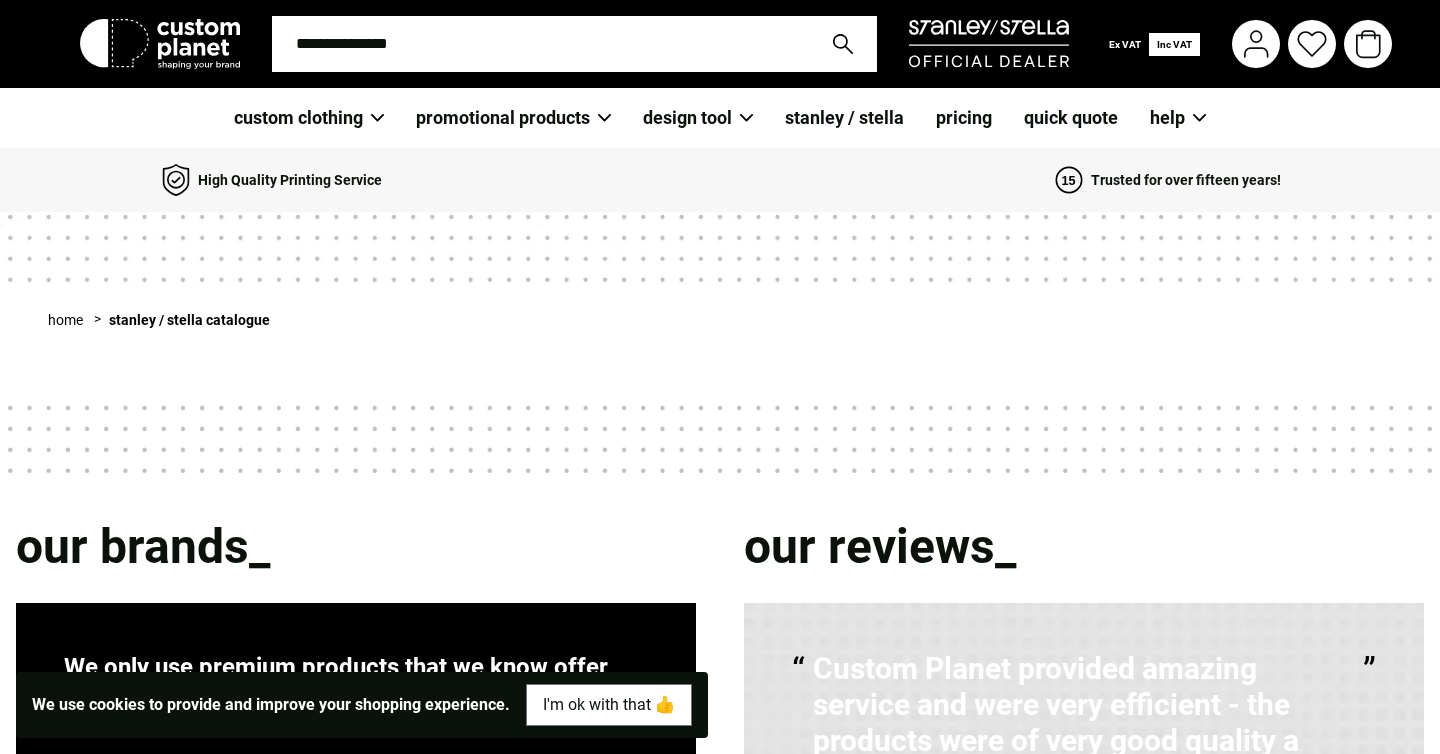 scroll, scrollTop: 0, scrollLeft: 0, axis: both 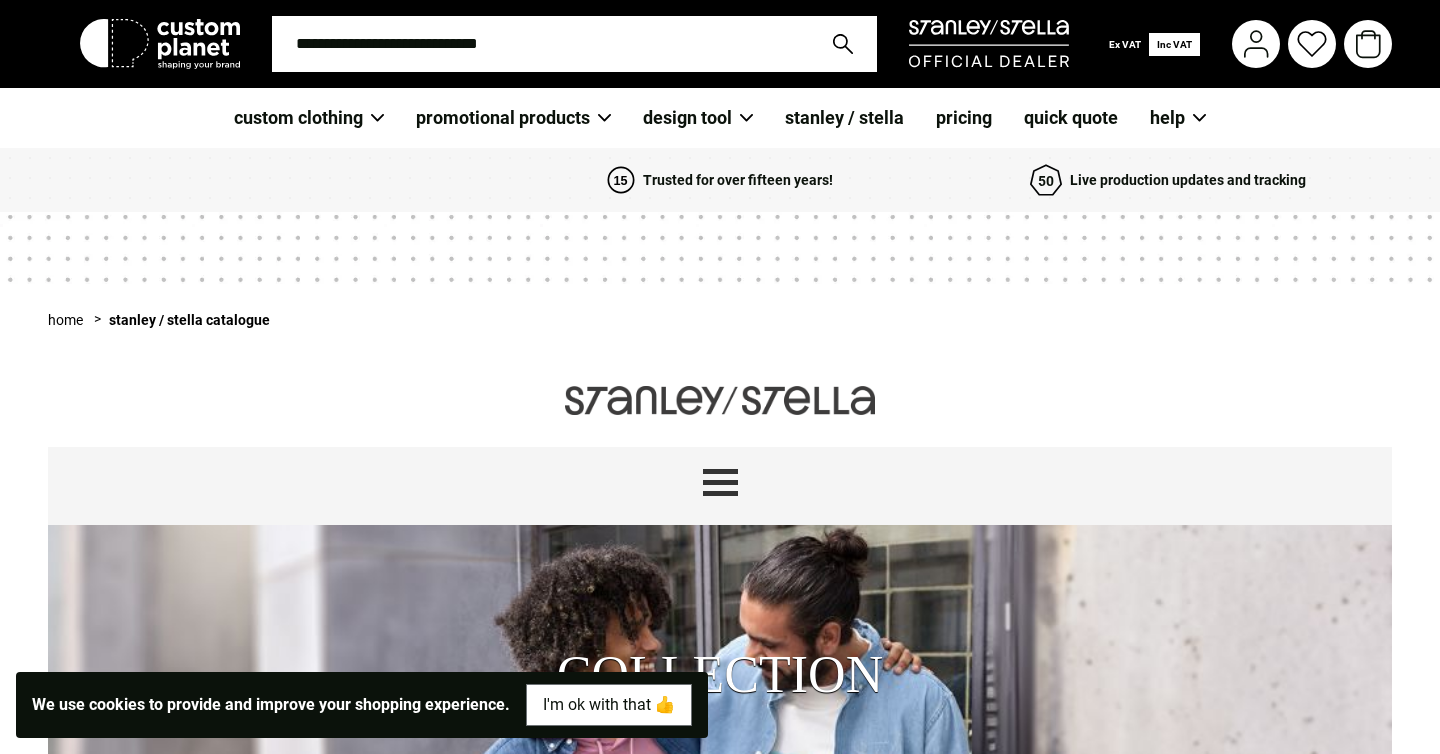 click at bounding box center [720, 482] 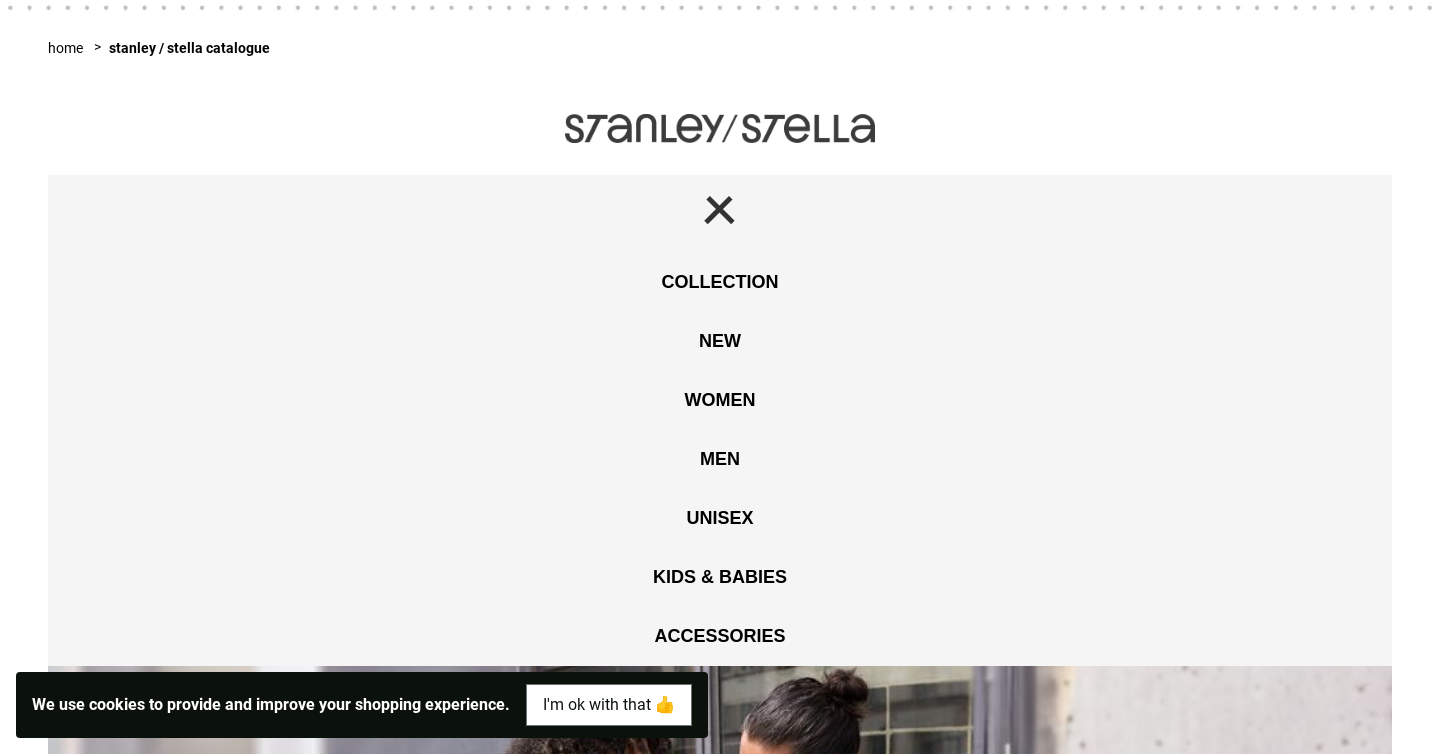 scroll, scrollTop: 275, scrollLeft: 0, axis: vertical 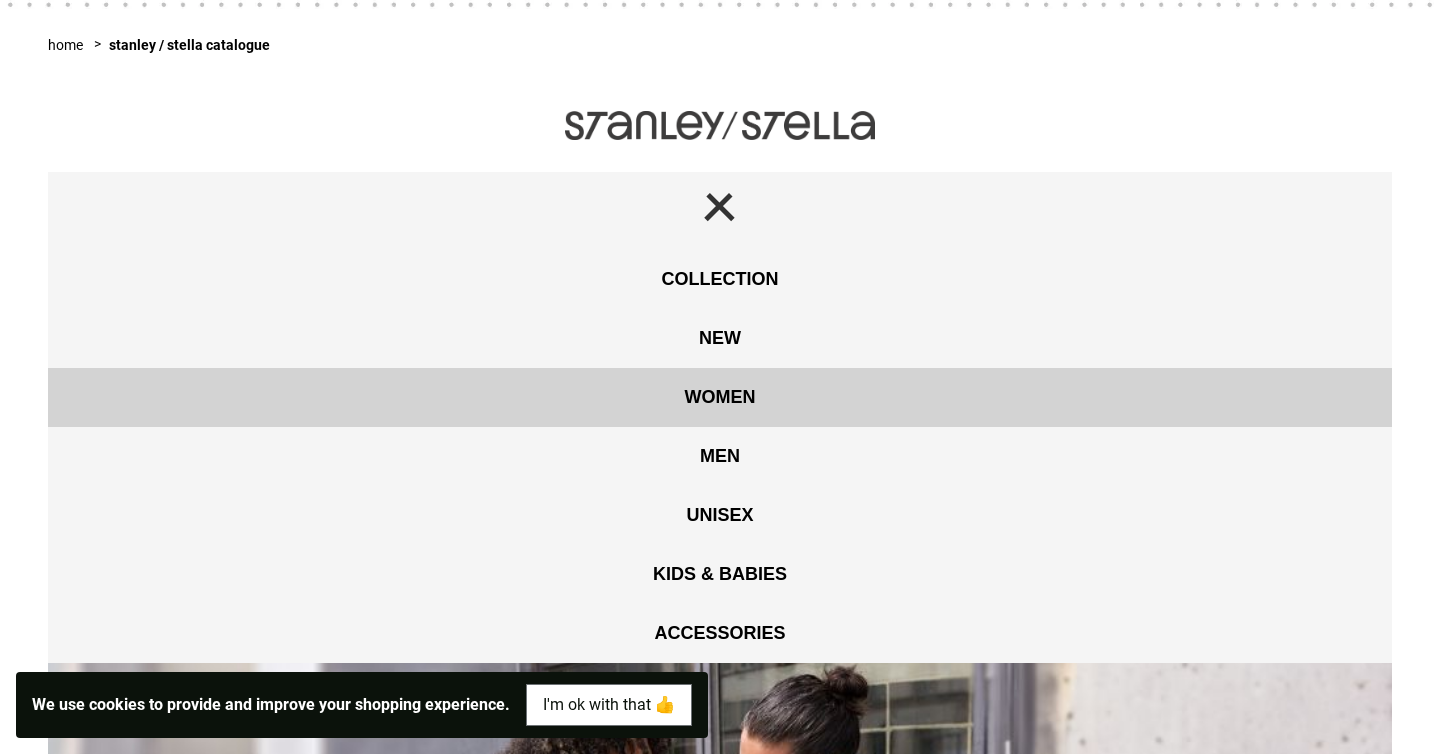 click on "WOMEN" at bounding box center (720, 397) 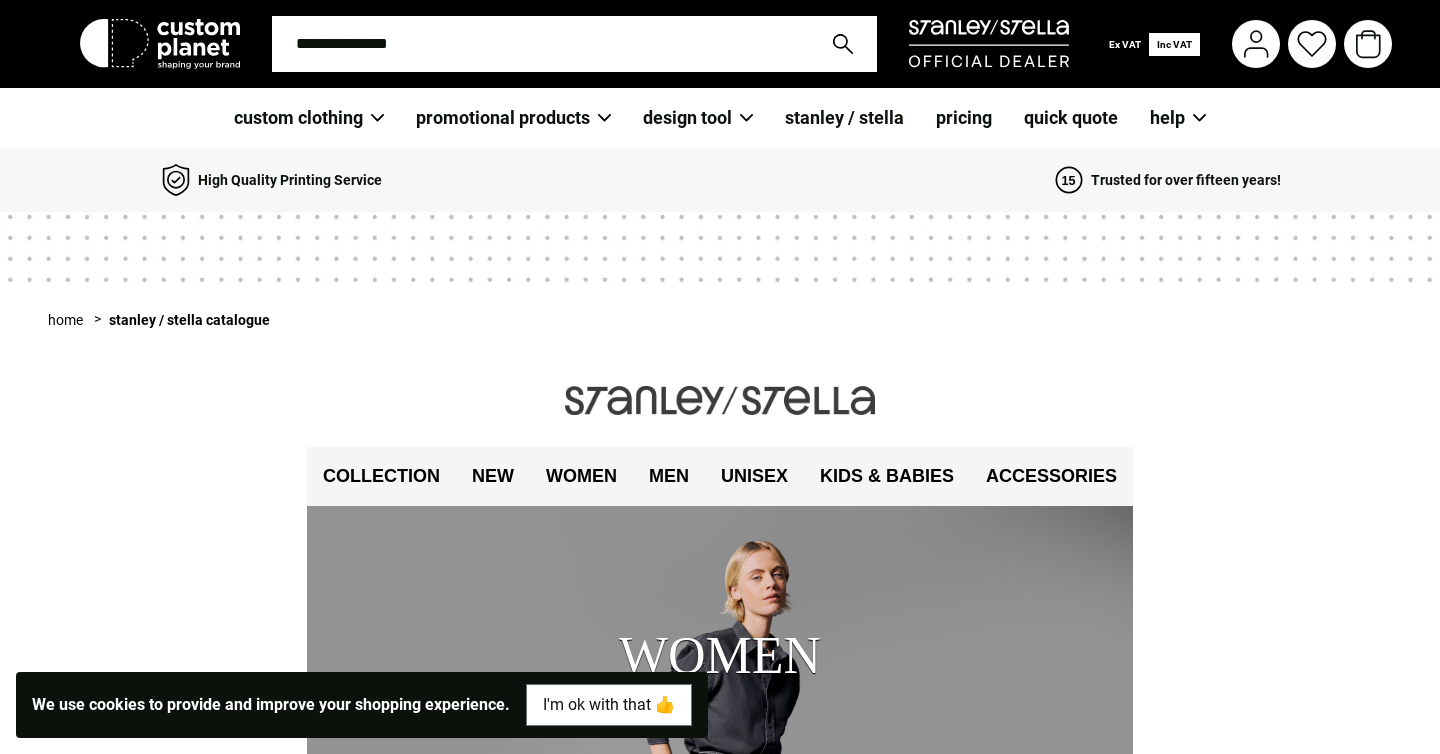 scroll, scrollTop: 0, scrollLeft: 0, axis: both 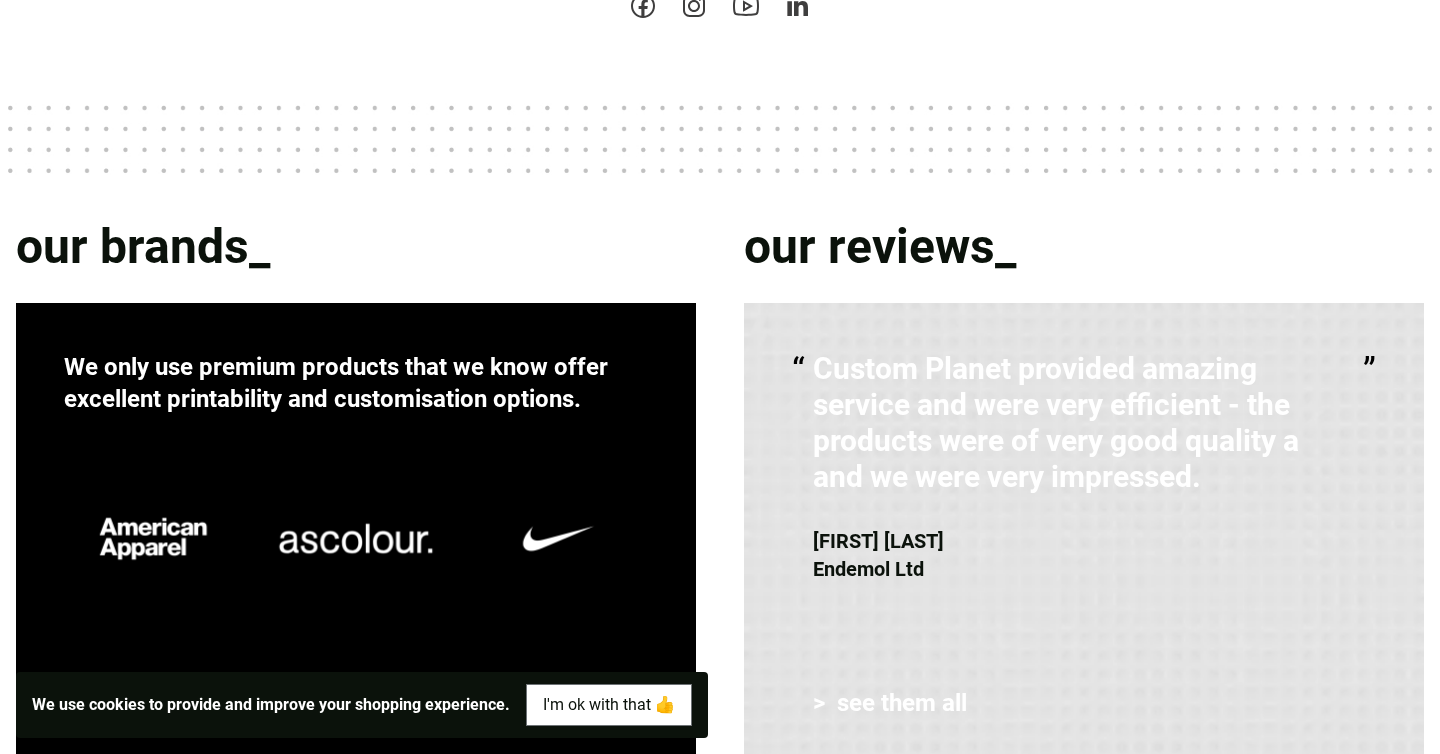 click on "We only use premium products that we know offer excellent printability and customisation options." at bounding box center [356, 535] 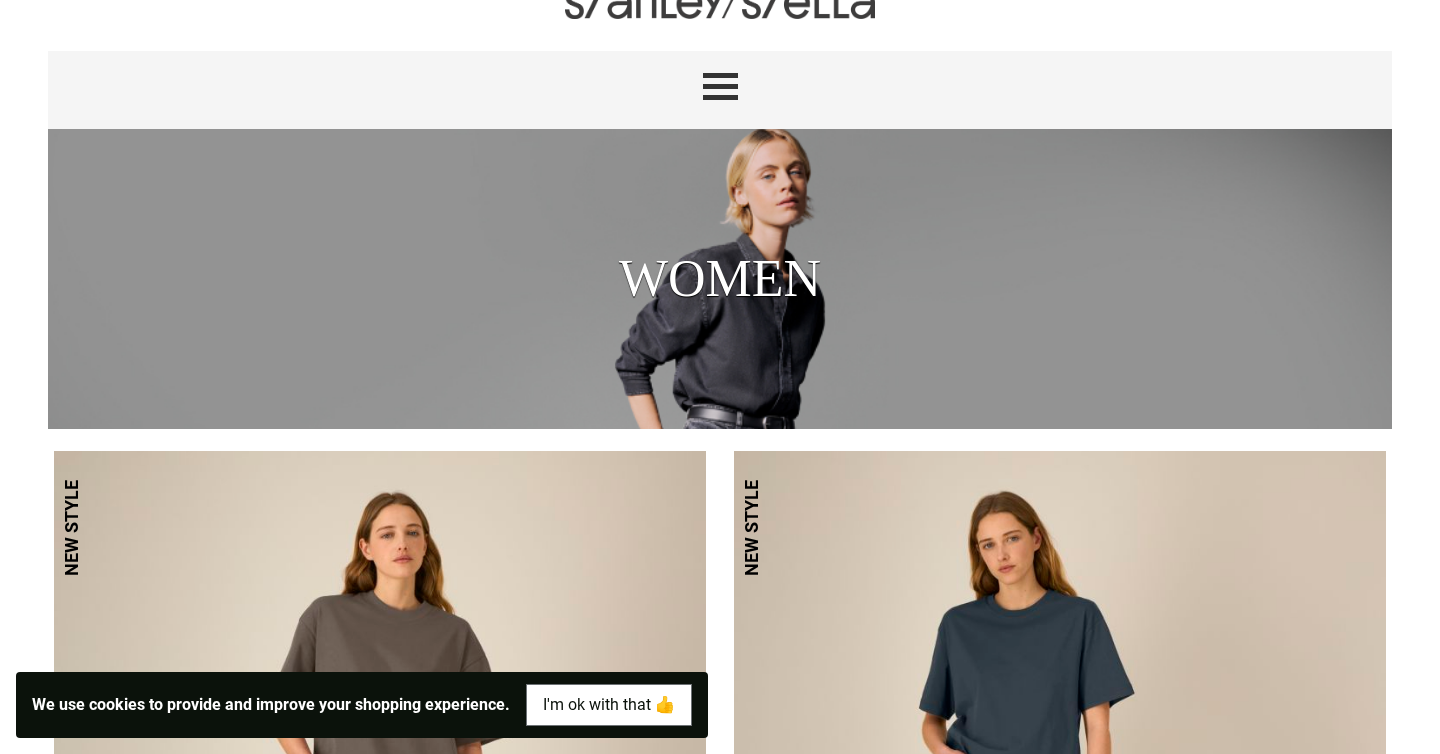 scroll, scrollTop: 0, scrollLeft: 0, axis: both 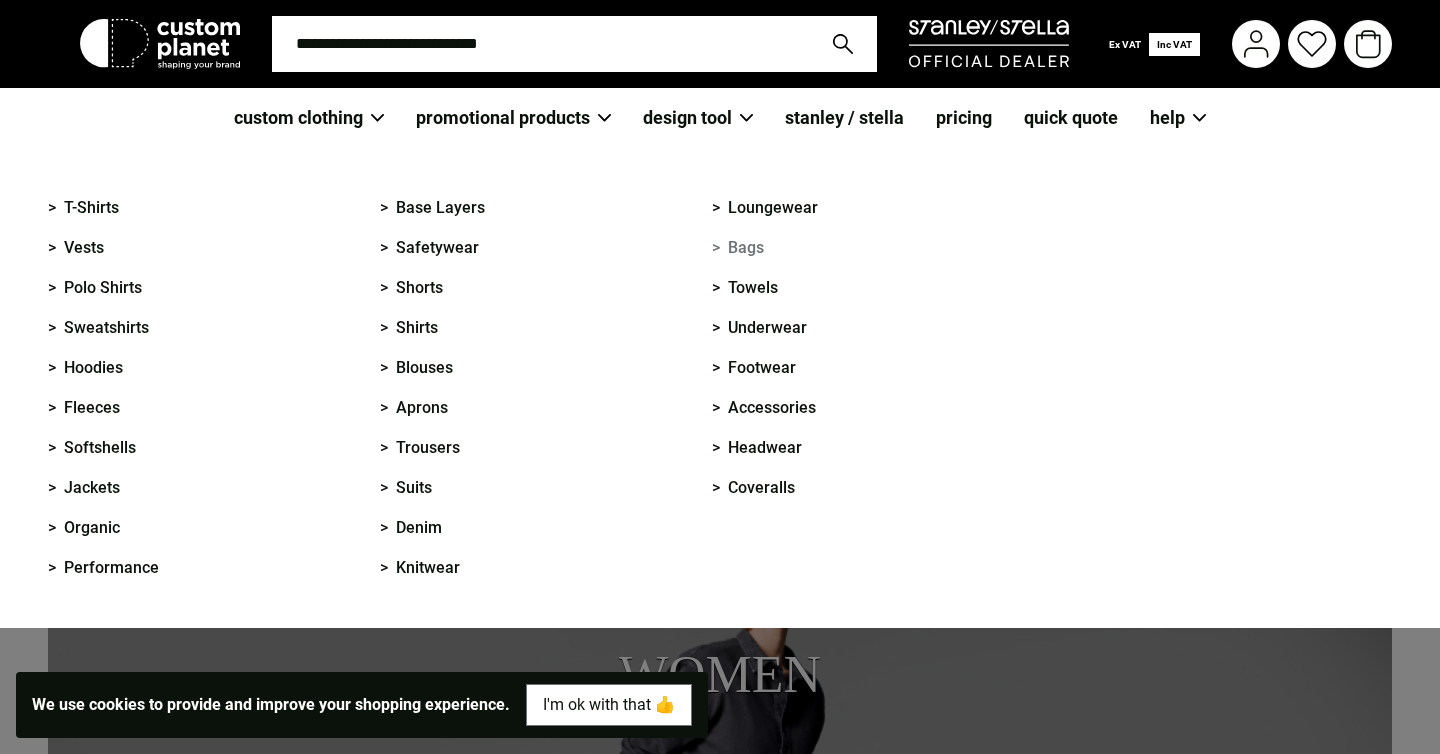 click on ">  Bags" at bounding box center (738, 248) 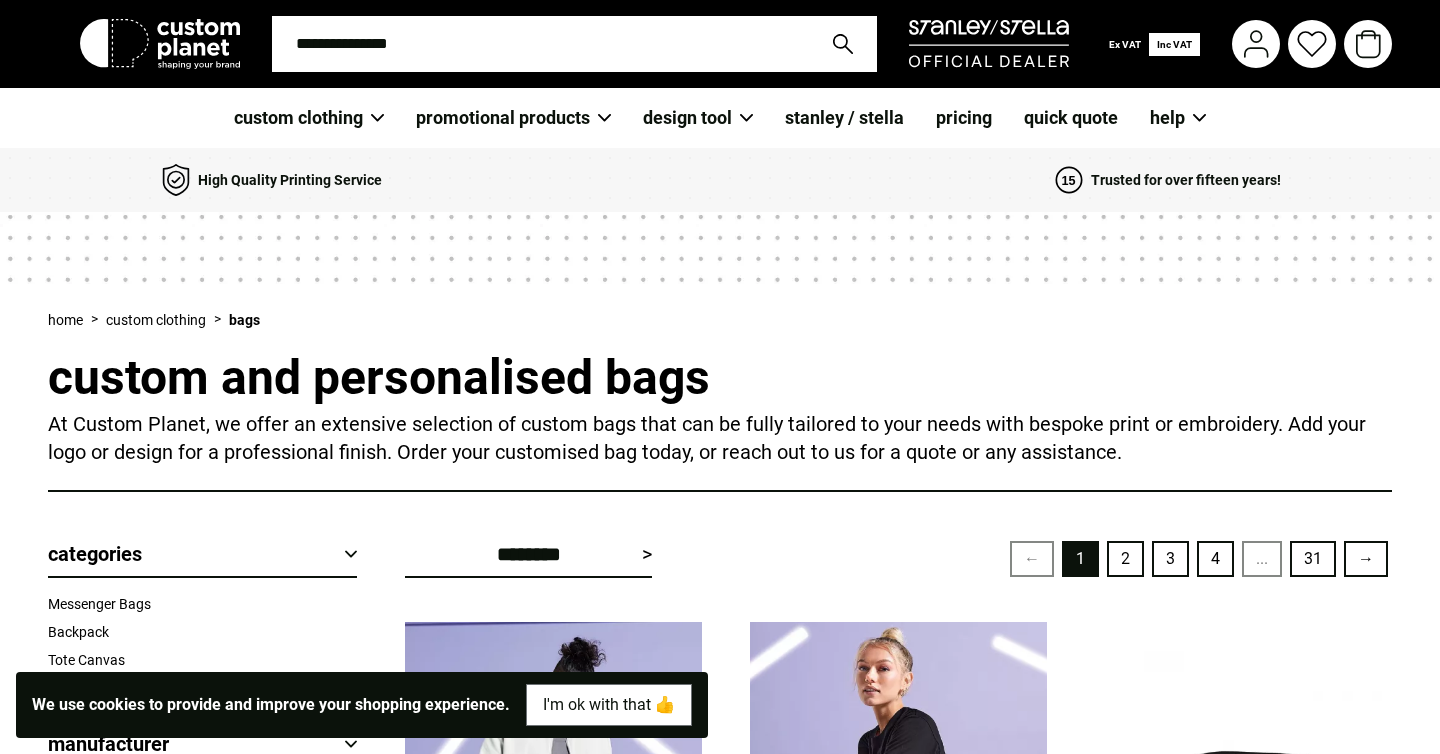 scroll, scrollTop: 0, scrollLeft: 0, axis: both 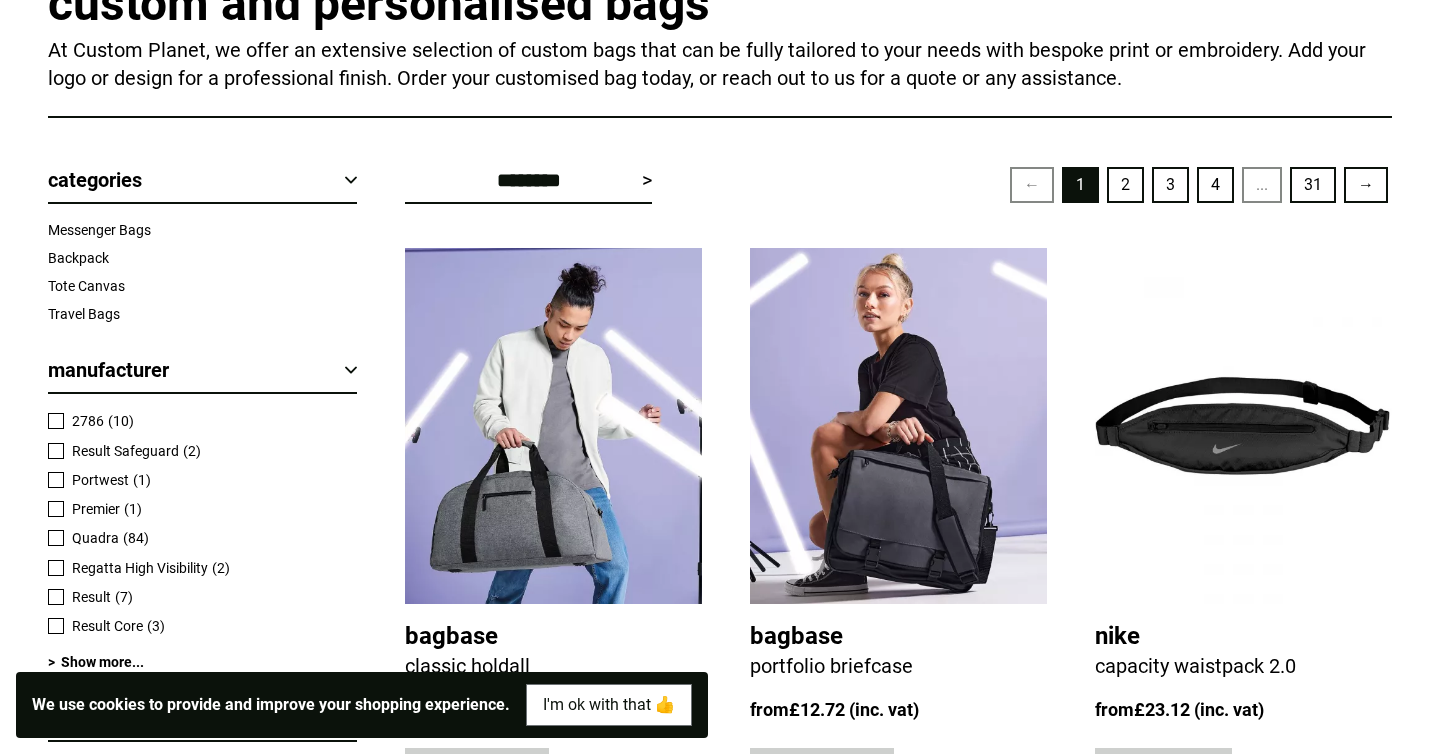click on "2" at bounding box center (1125, 185) 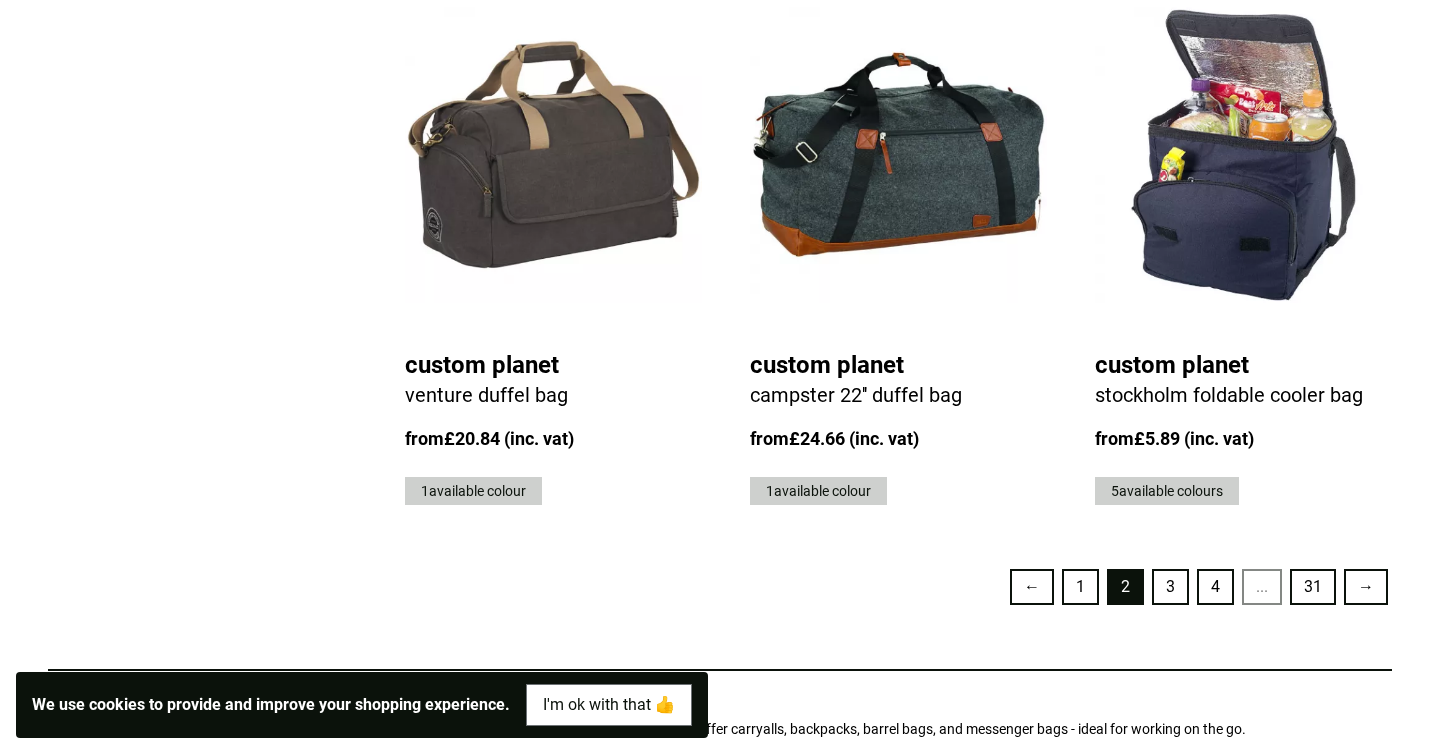 scroll, scrollTop: 4728, scrollLeft: 0, axis: vertical 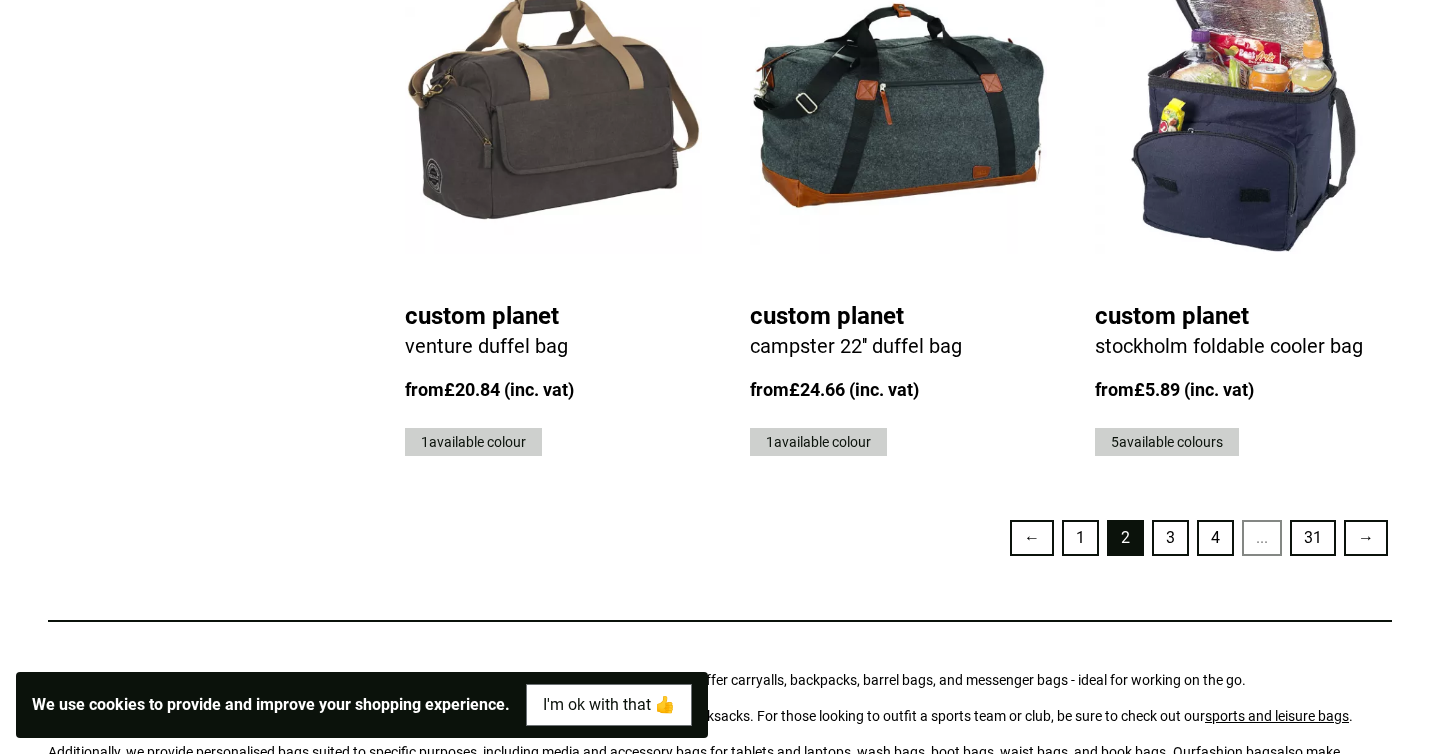 click on "3" at bounding box center (1170, 538) 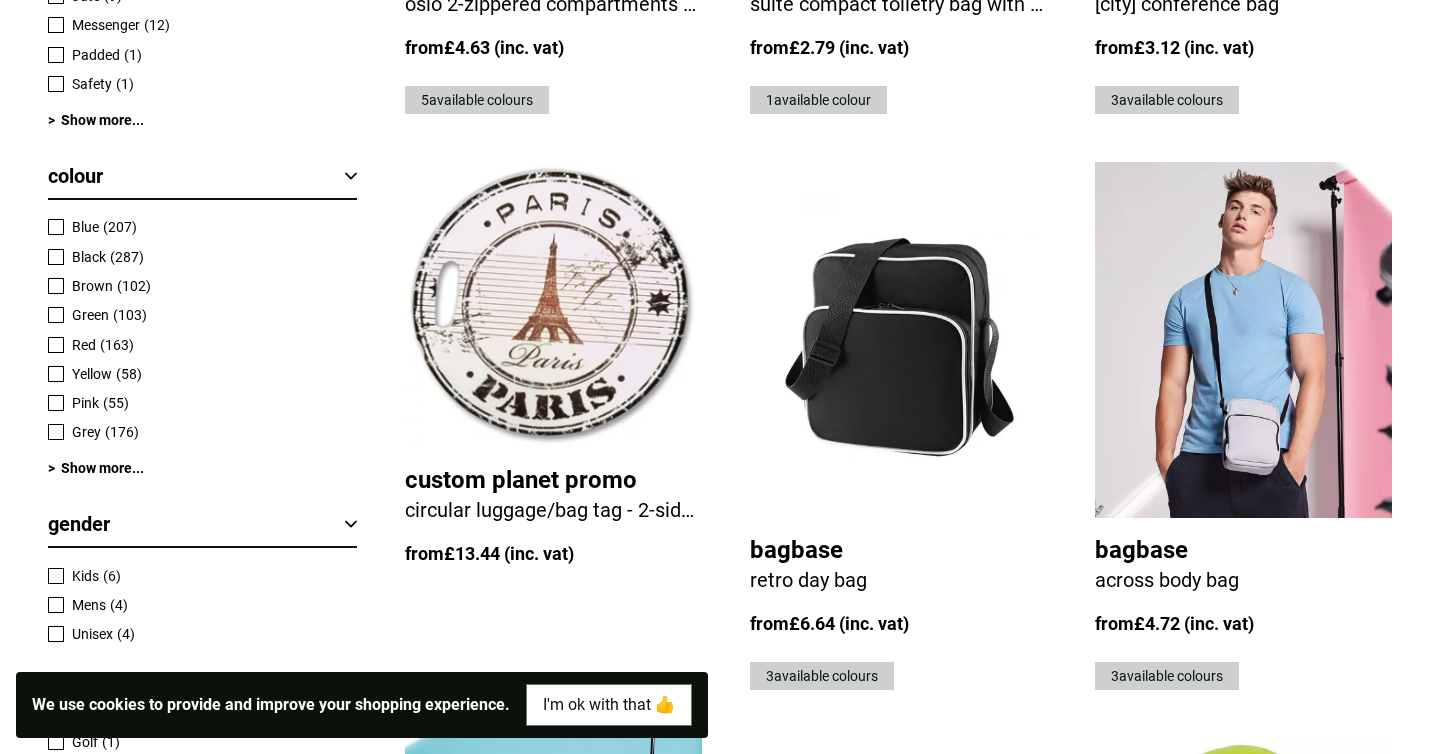 scroll, scrollTop: 1629, scrollLeft: 0, axis: vertical 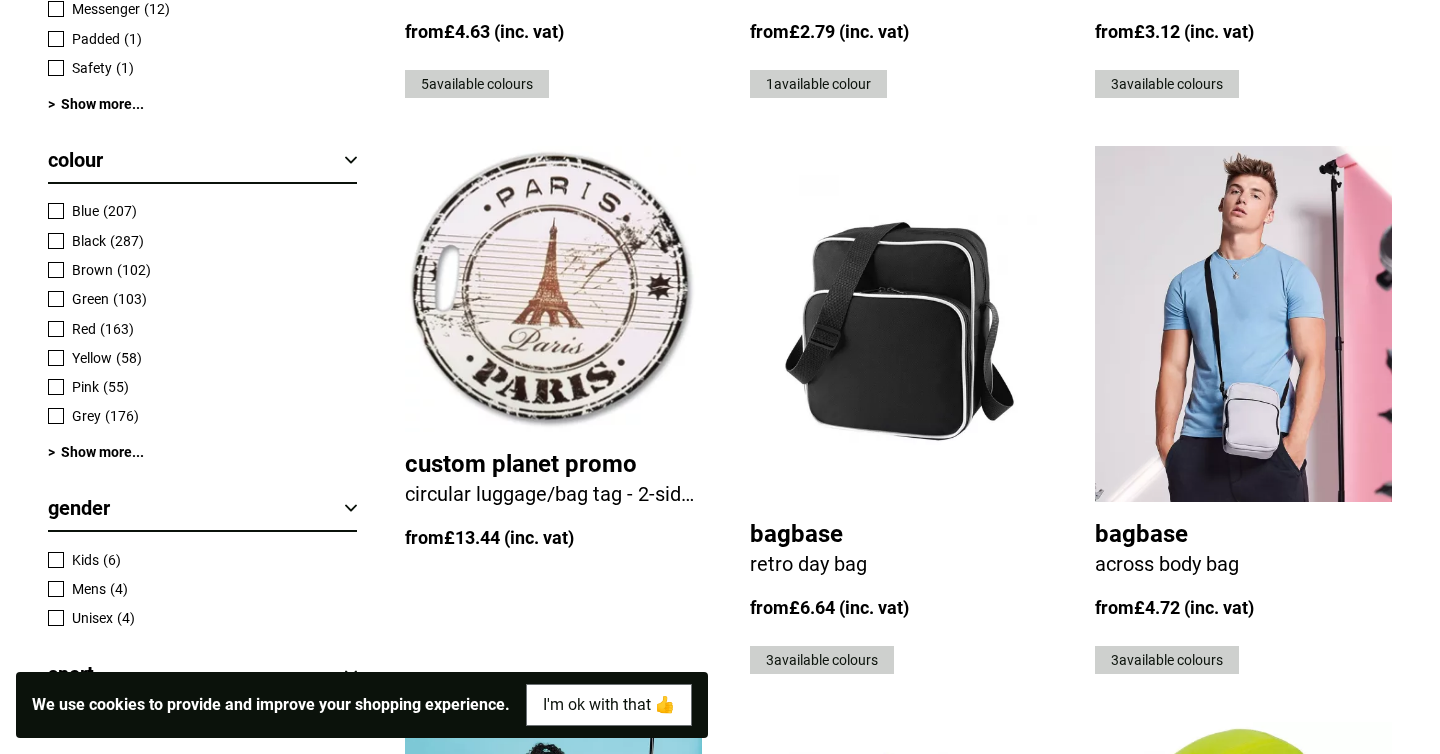 click on "Pink" at bounding box center [85, 387] 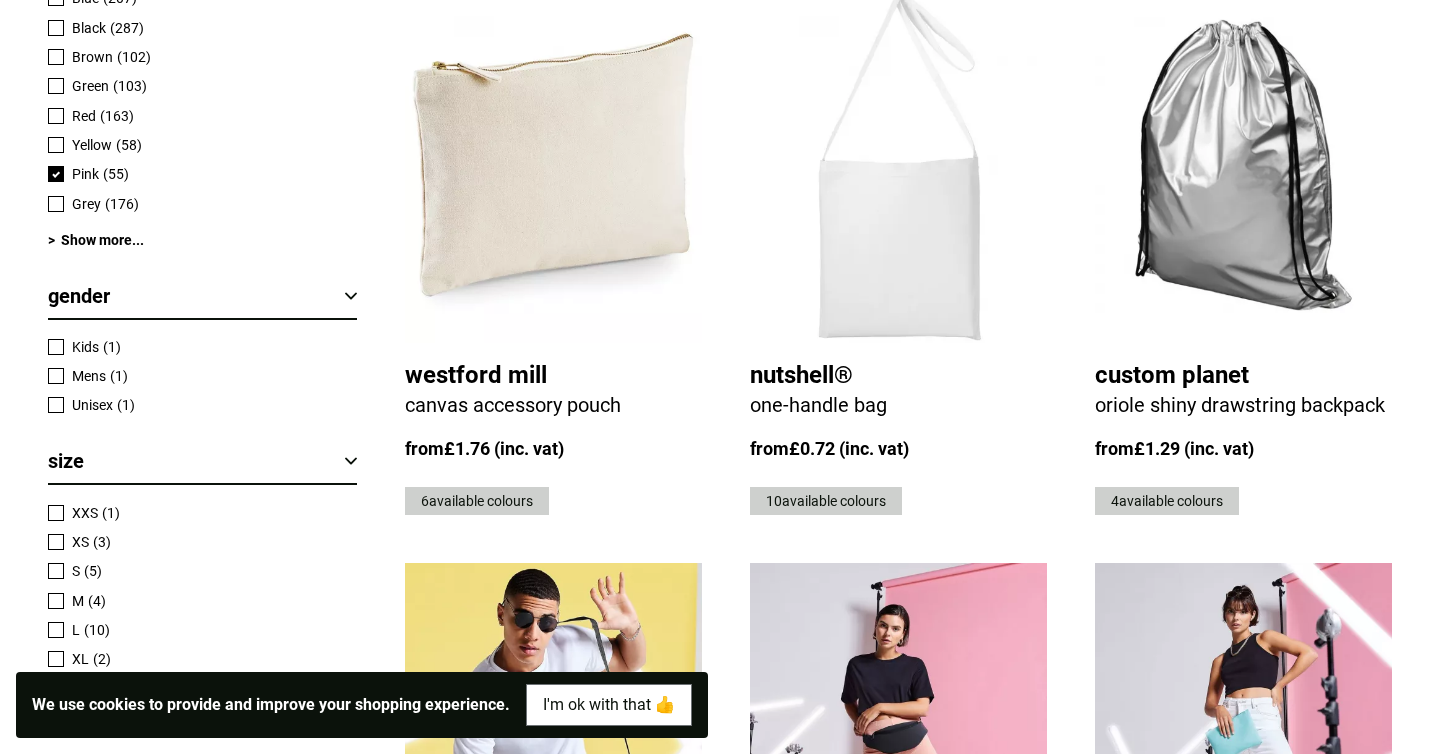 scroll, scrollTop: 1789, scrollLeft: 0, axis: vertical 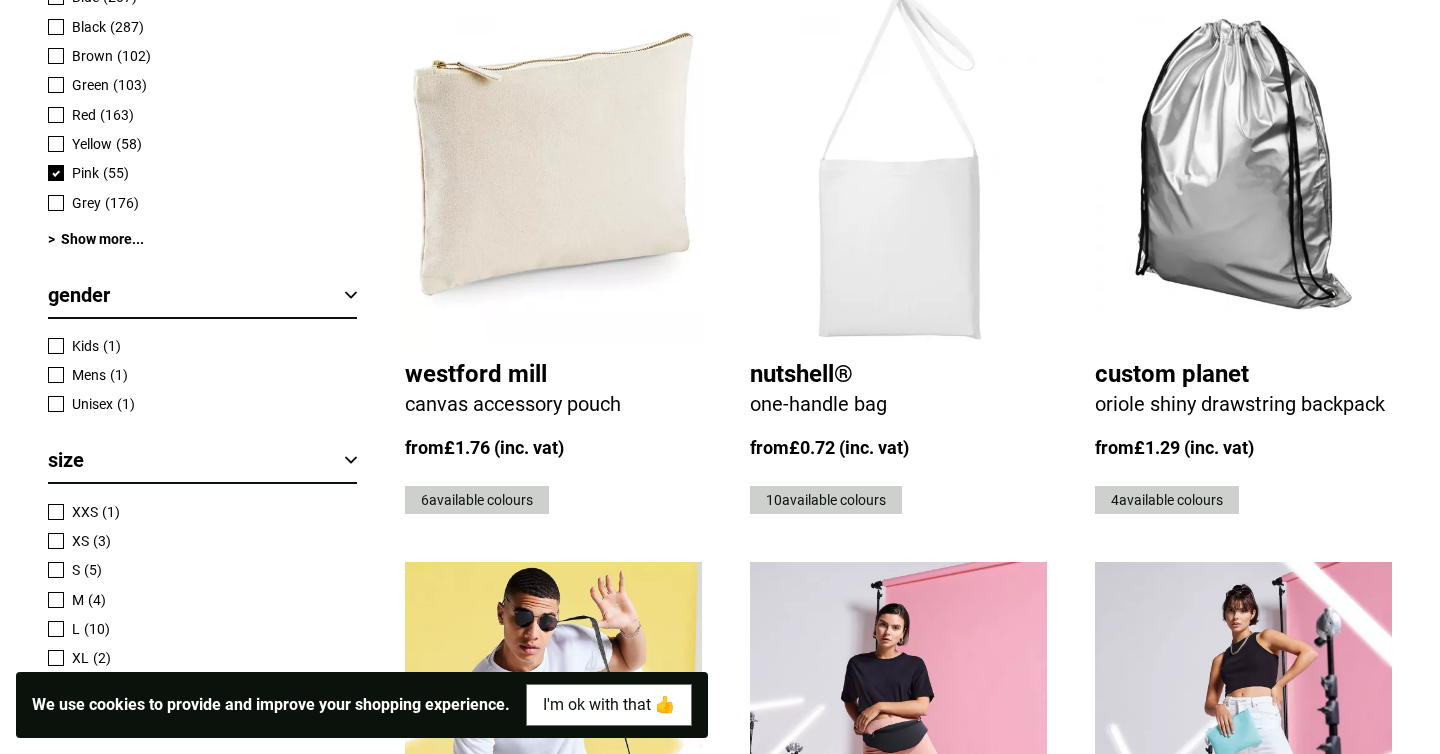 click at bounding box center [56, 173] 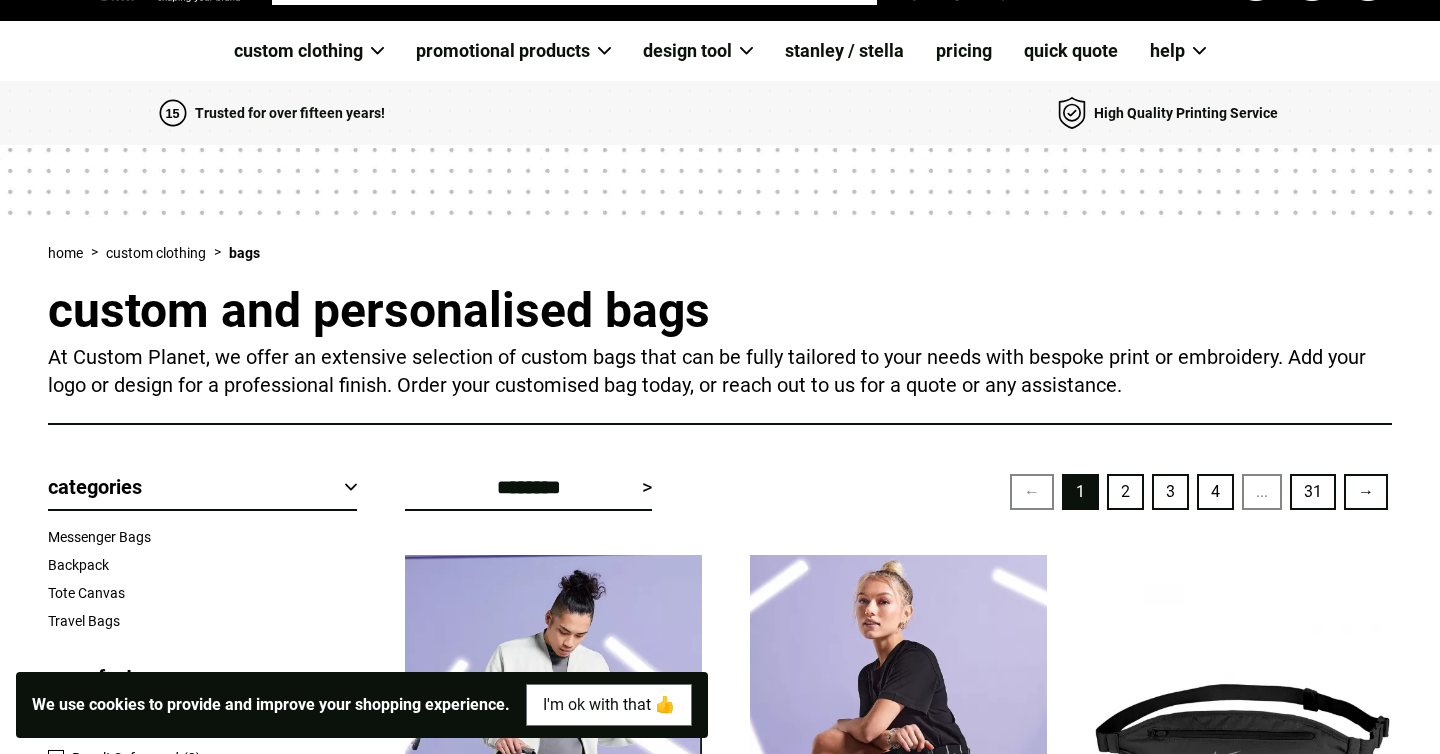 scroll, scrollTop: 0, scrollLeft: 0, axis: both 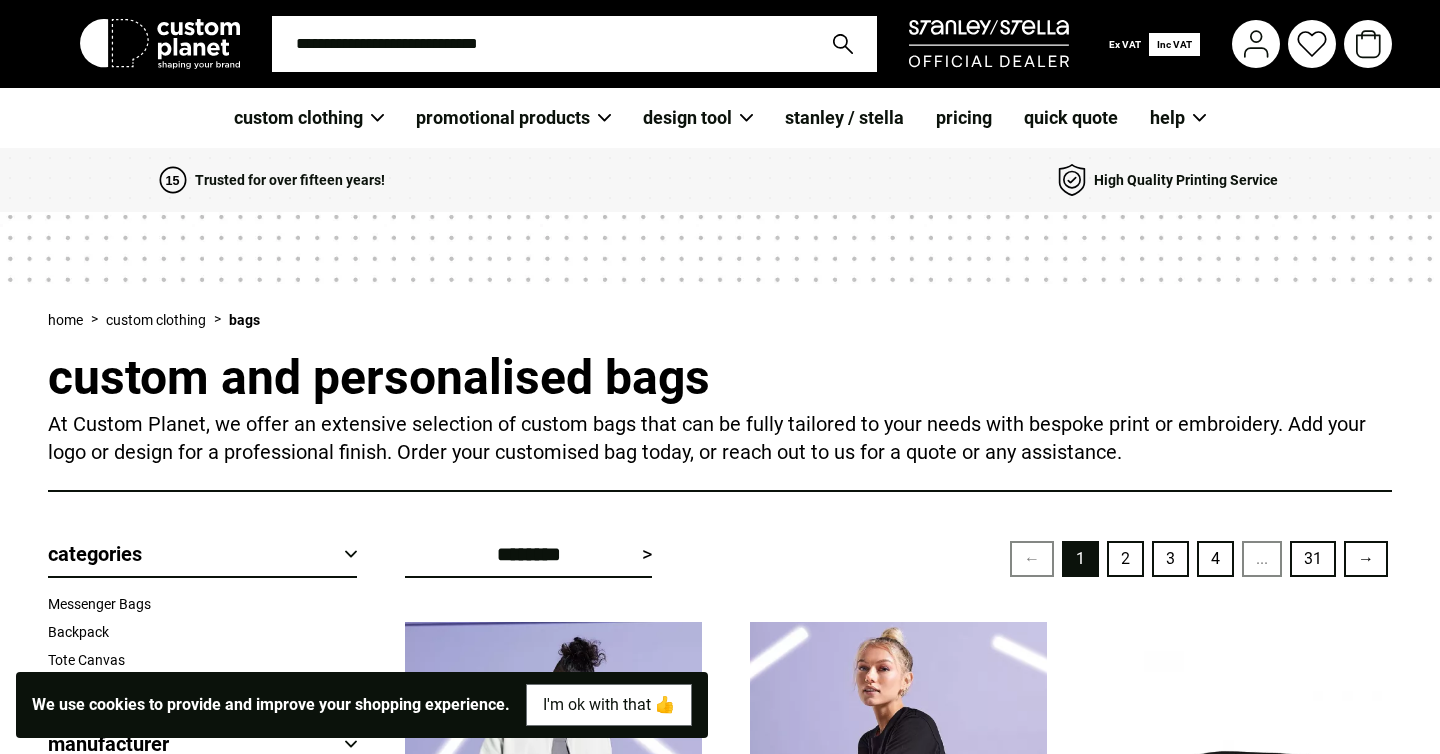 click on "15
Trusted for over fifteen years!" at bounding box center (272, 180) 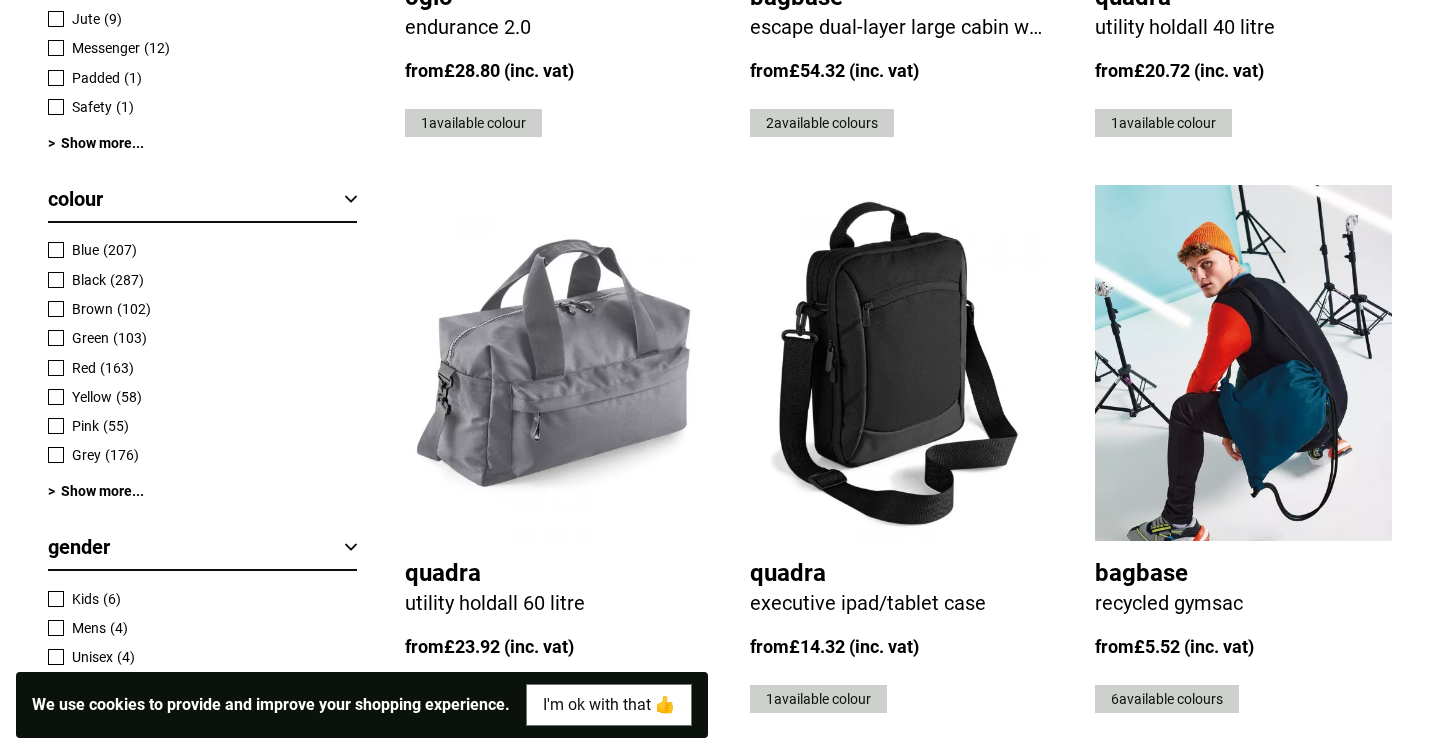 scroll, scrollTop: 1591, scrollLeft: 0, axis: vertical 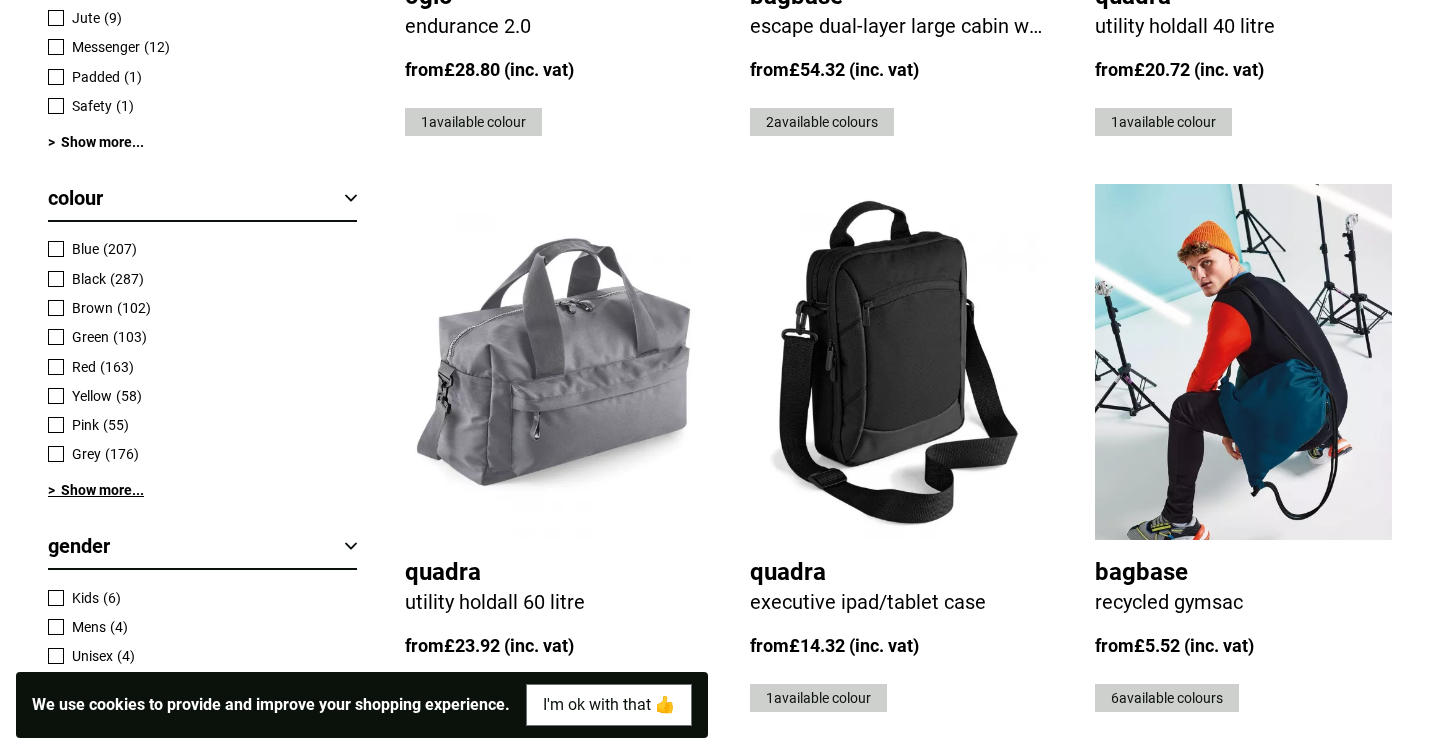 click on ">  Show more..." at bounding box center [202, 490] 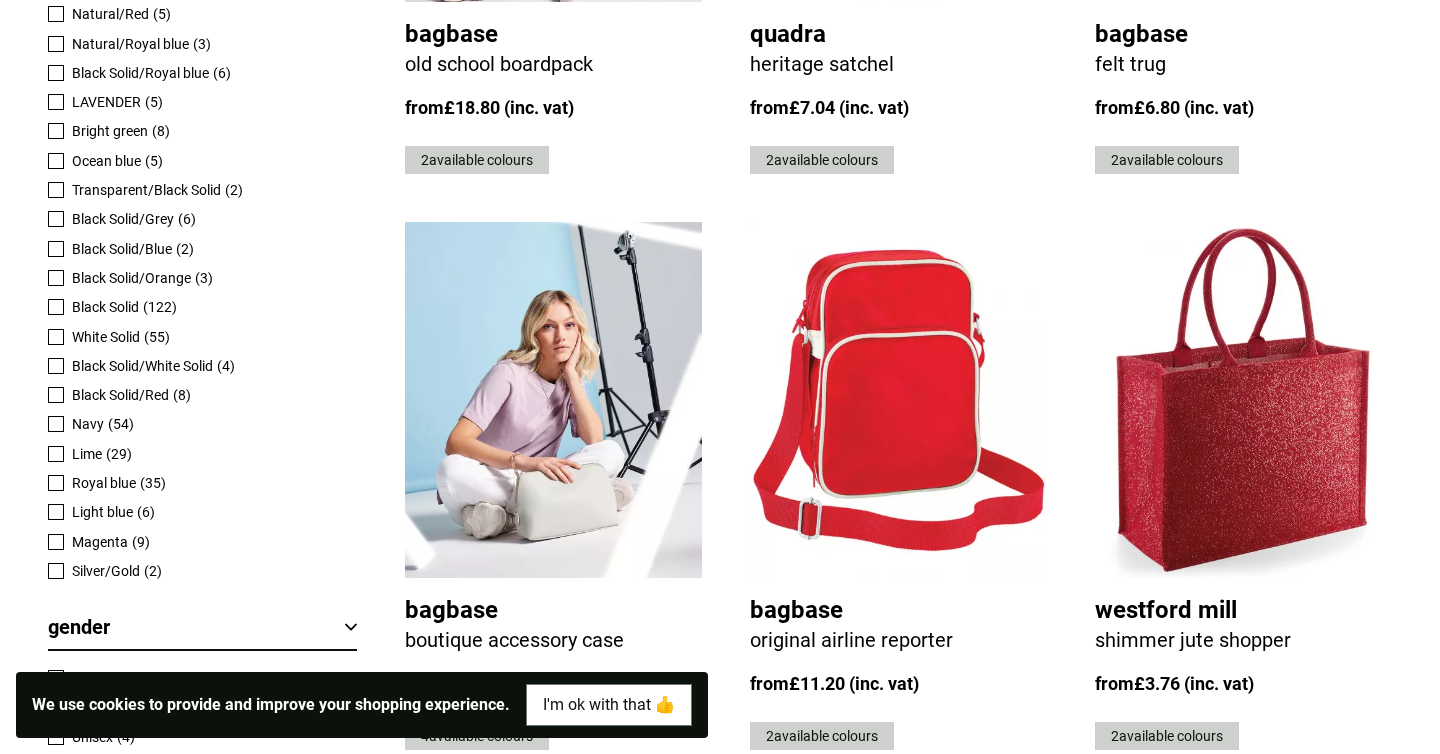 scroll, scrollTop: 2710, scrollLeft: 0, axis: vertical 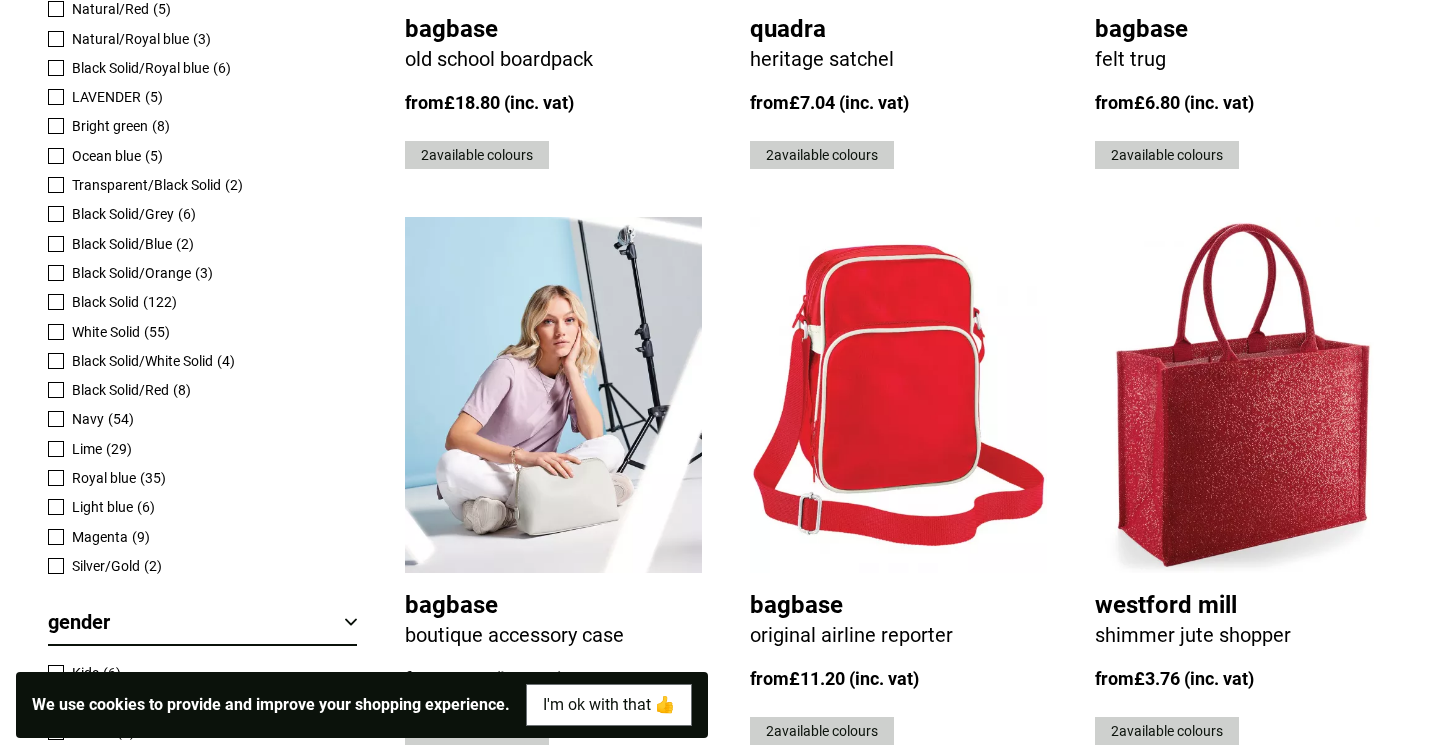 click on "Silver/Gold" at bounding box center [106, 566] 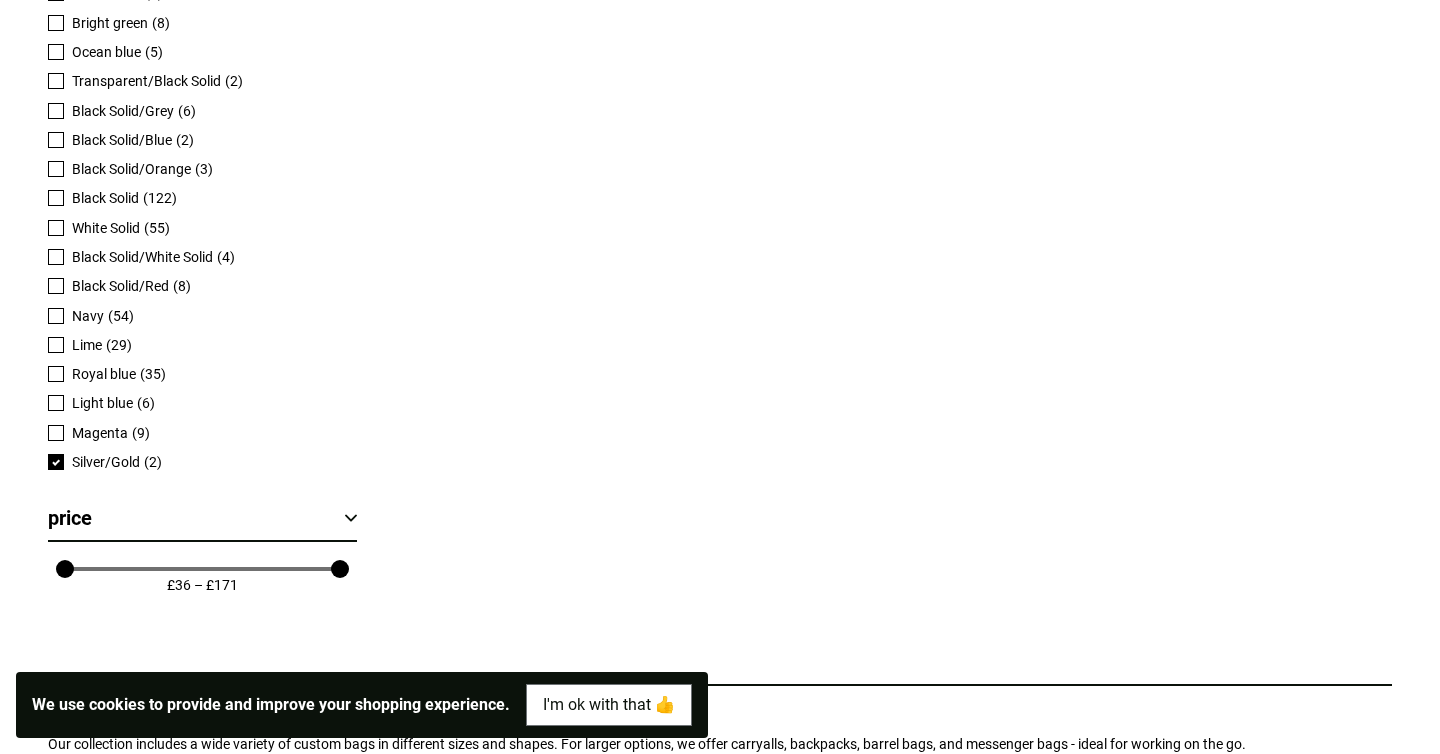 scroll, scrollTop: 1988, scrollLeft: 0, axis: vertical 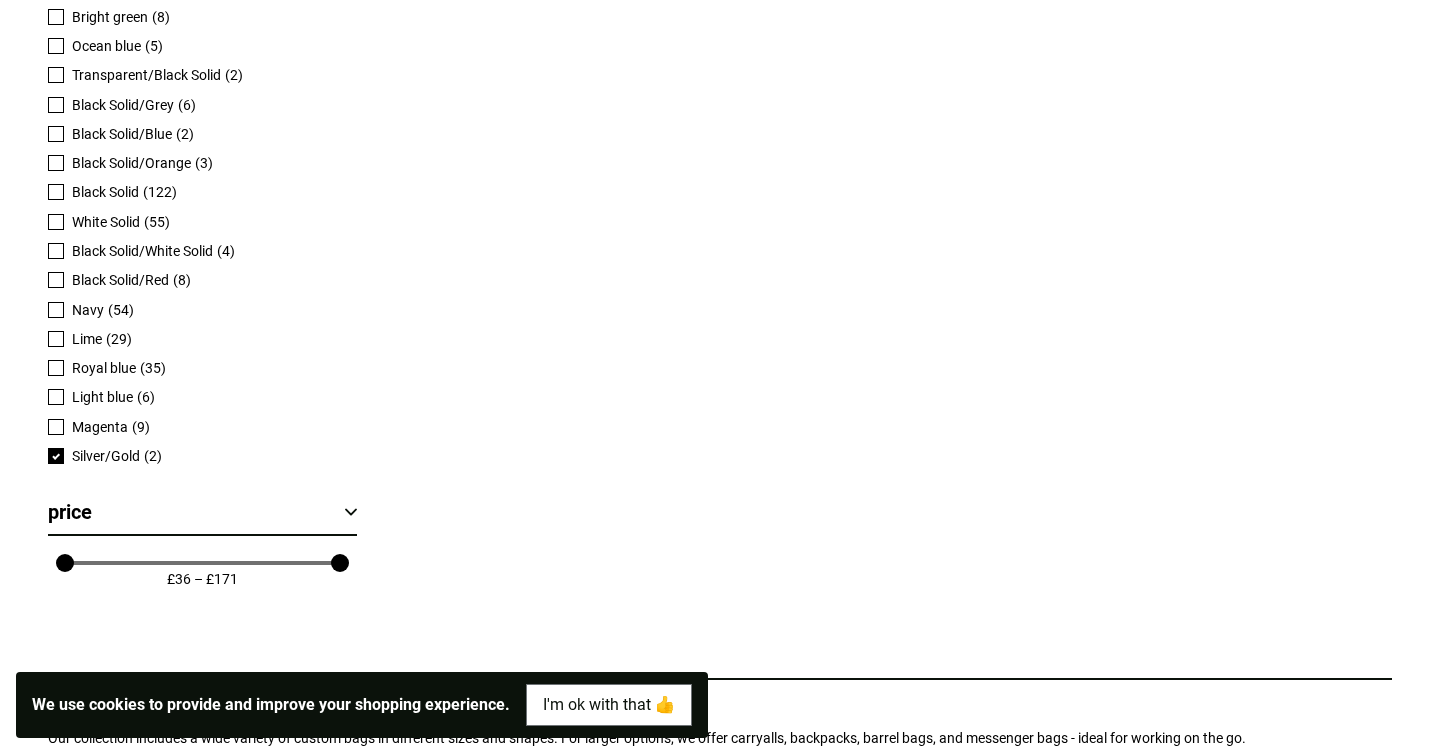 click on "Silver/Gold" at bounding box center (106, 456) 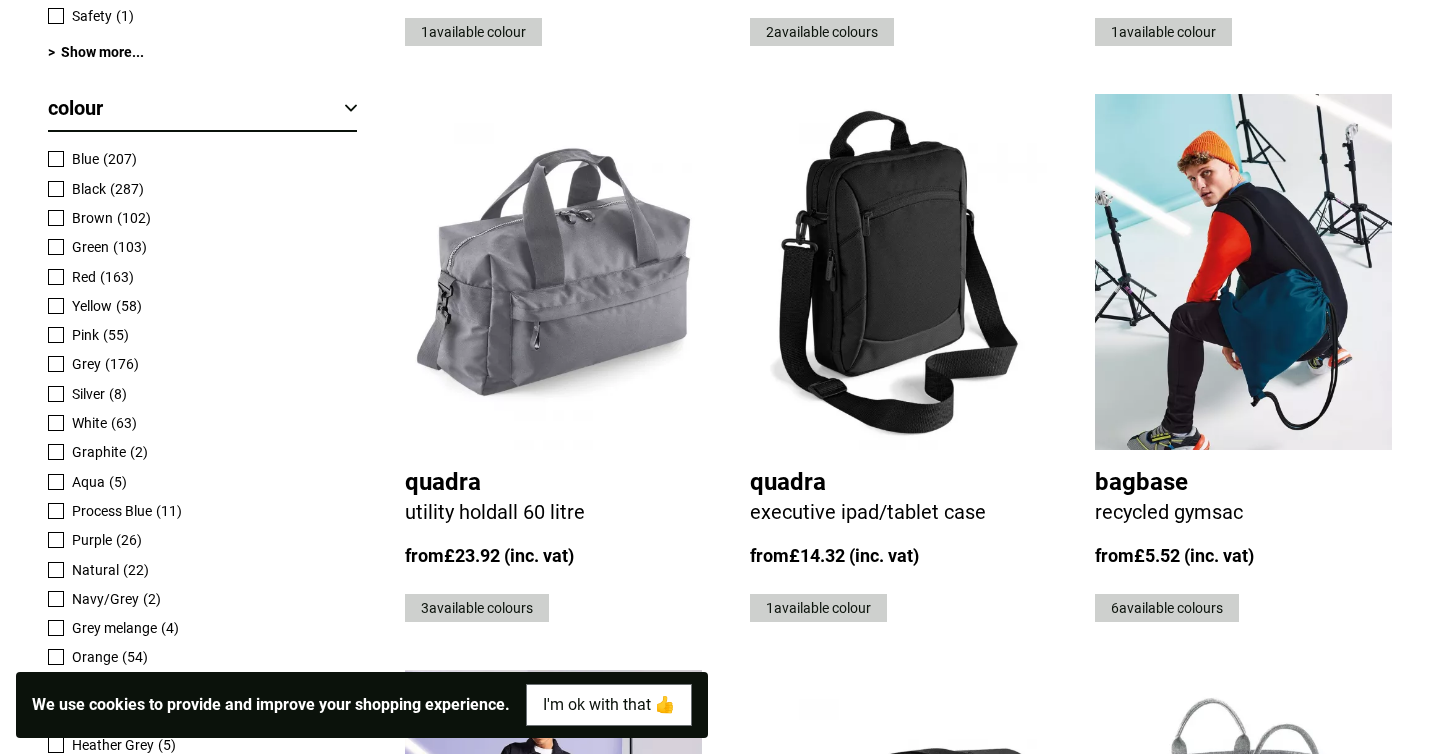 scroll, scrollTop: 1683, scrollLeft: 0, axis: vertical 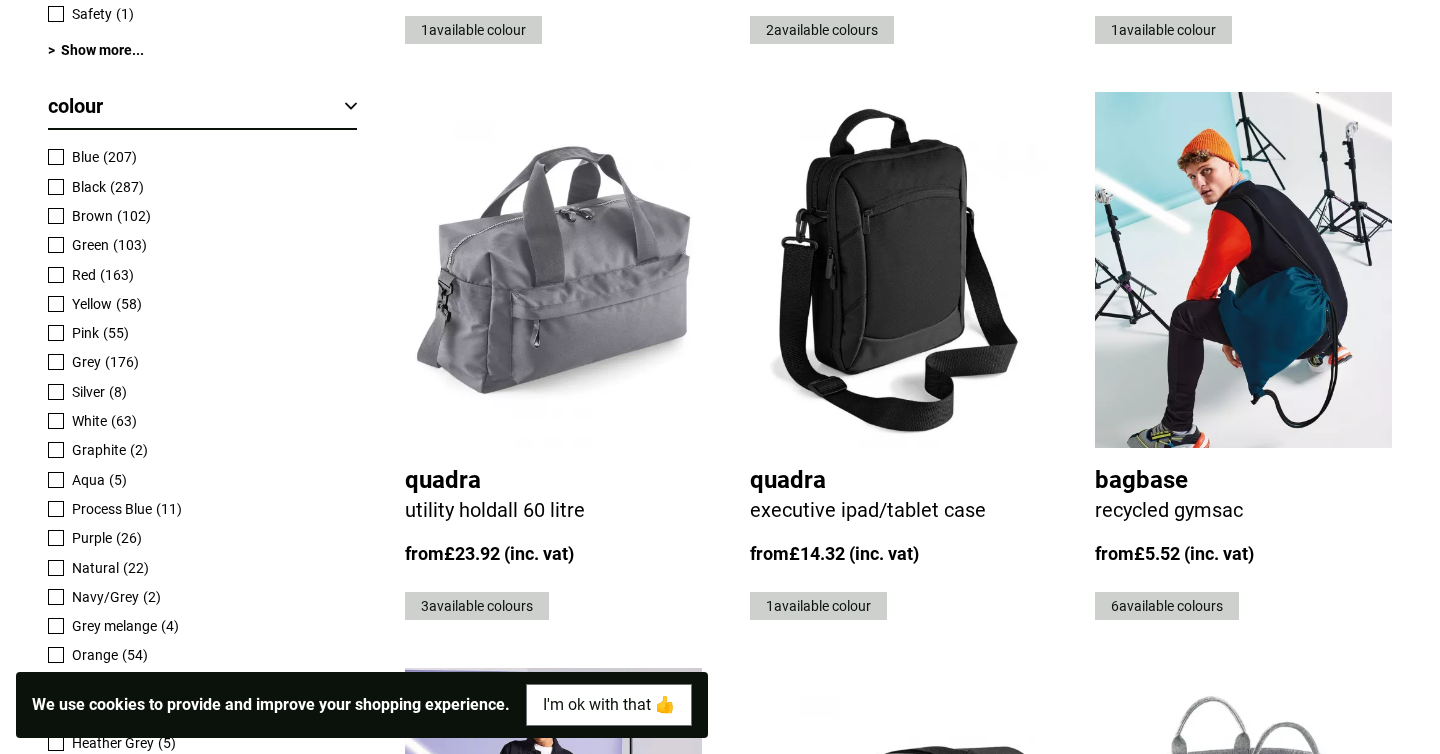 click at bounding box center (56, 392) 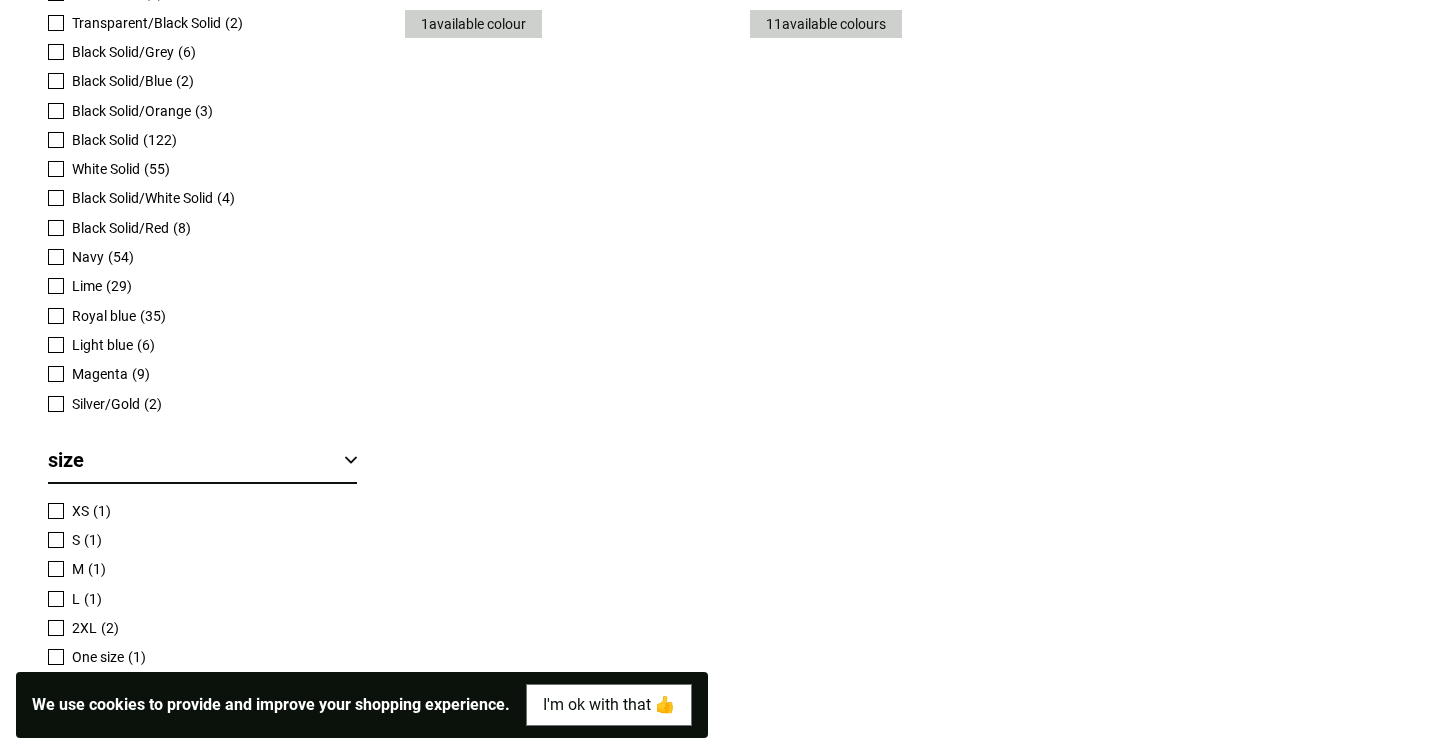 scroll, scrollTop: 2281, scrollLeft: 0, axis: vertical 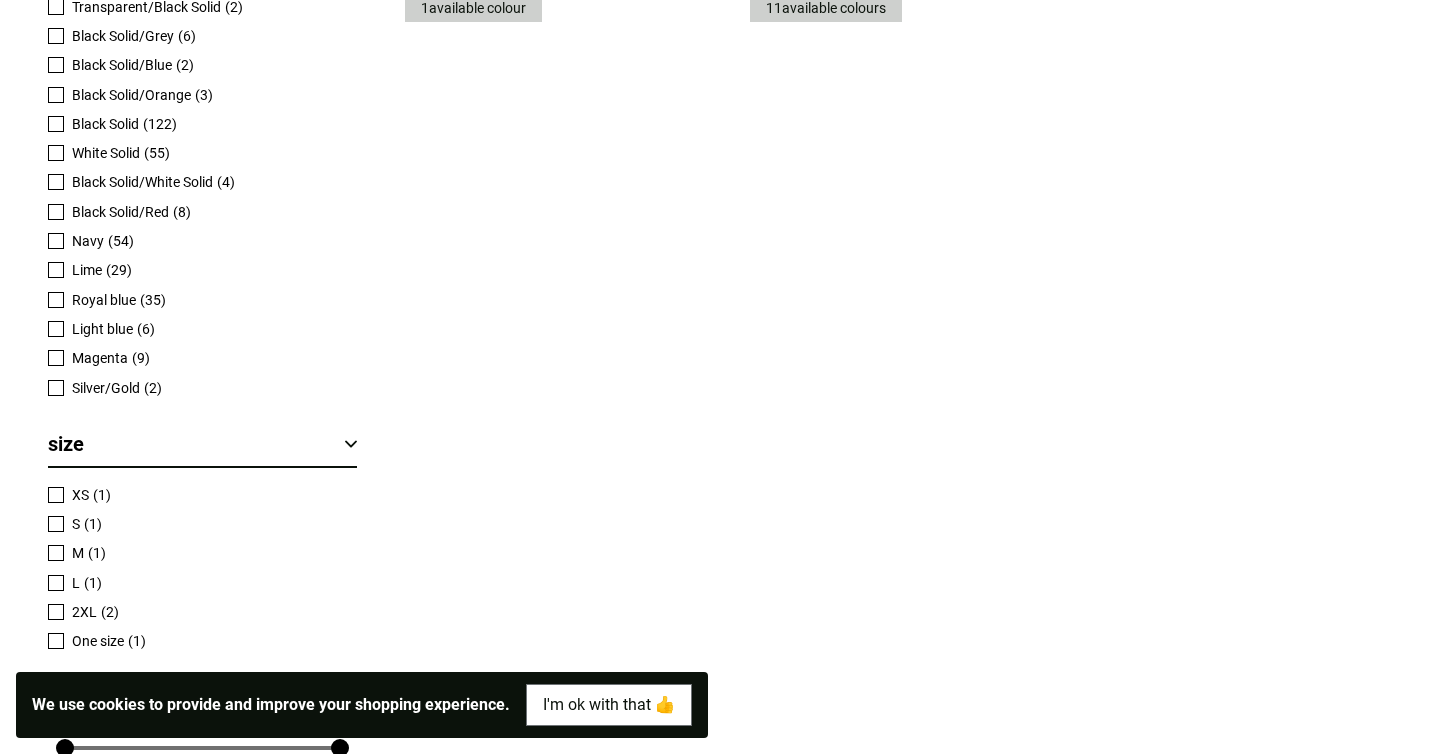 click on "Magenta" at bounding box center (100, 358) 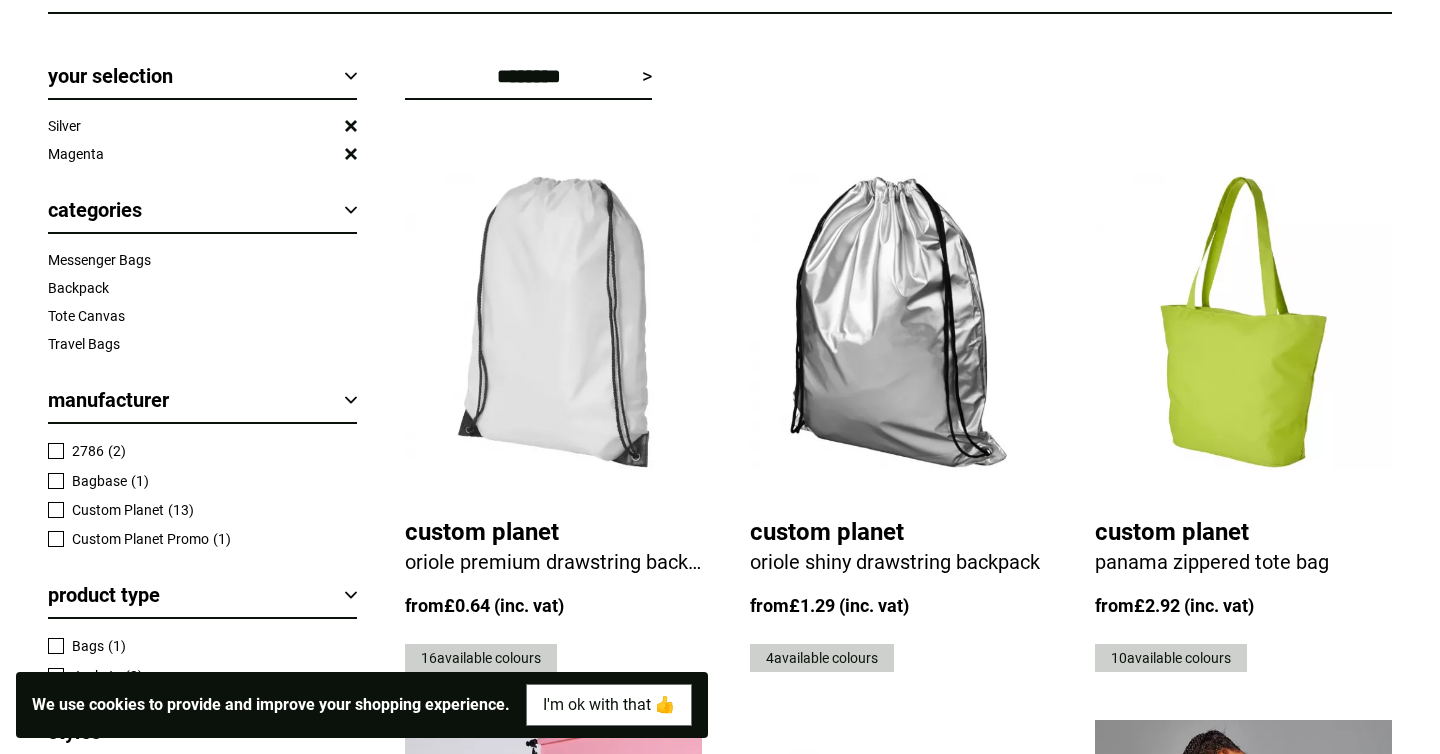 scroll, scrollTop: 362, scrollLeft: 0, axis: vertical 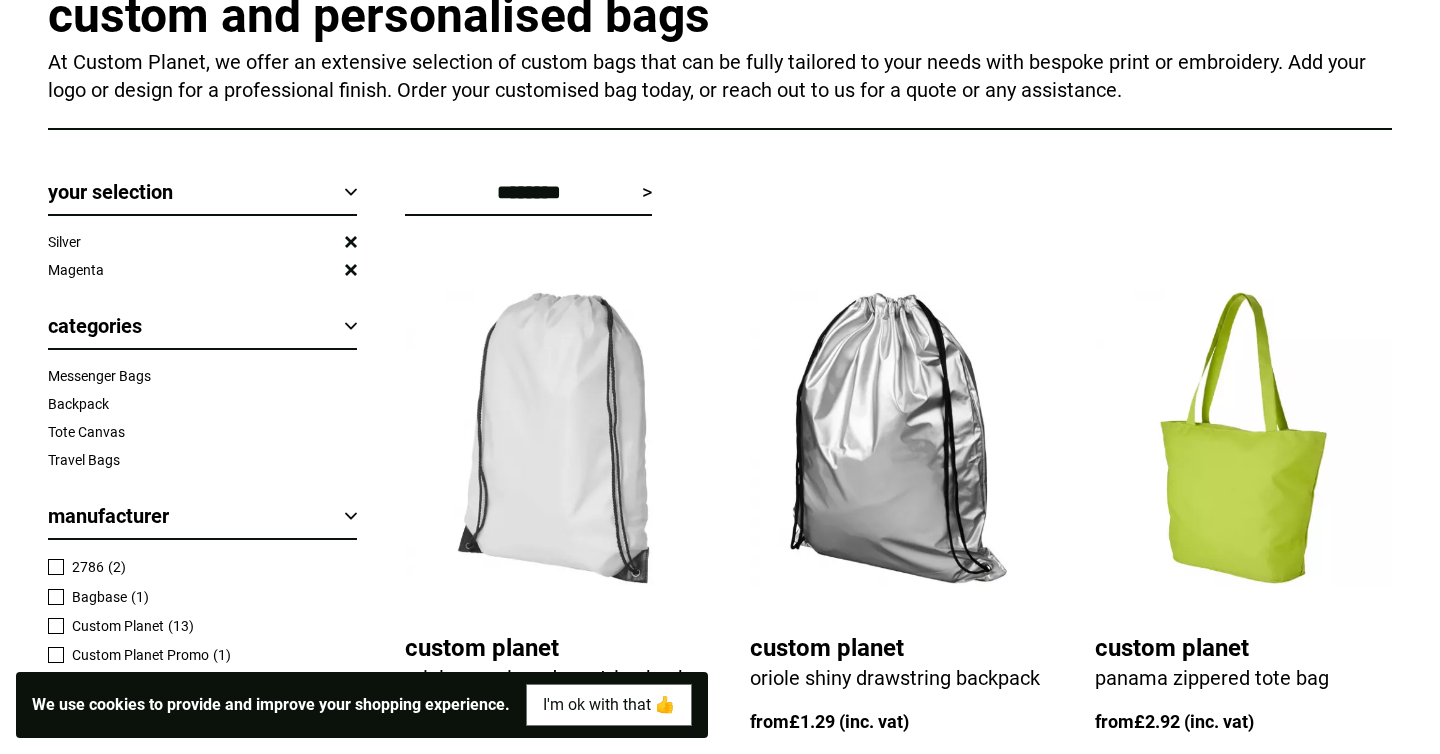 click on "Silver" at bounding box center [202, 242] 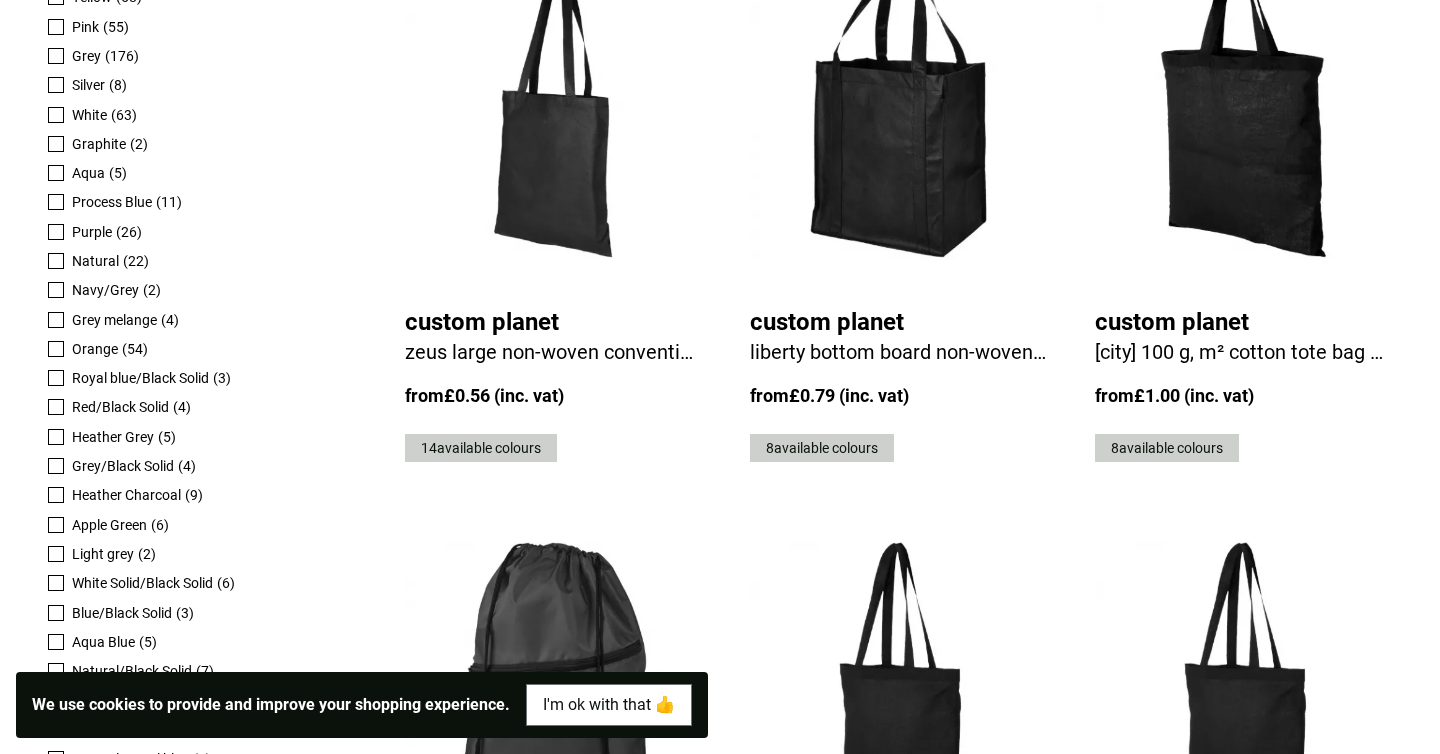 scroll, scrollTop: 1211, scrollLeft: 0, axis: vertical 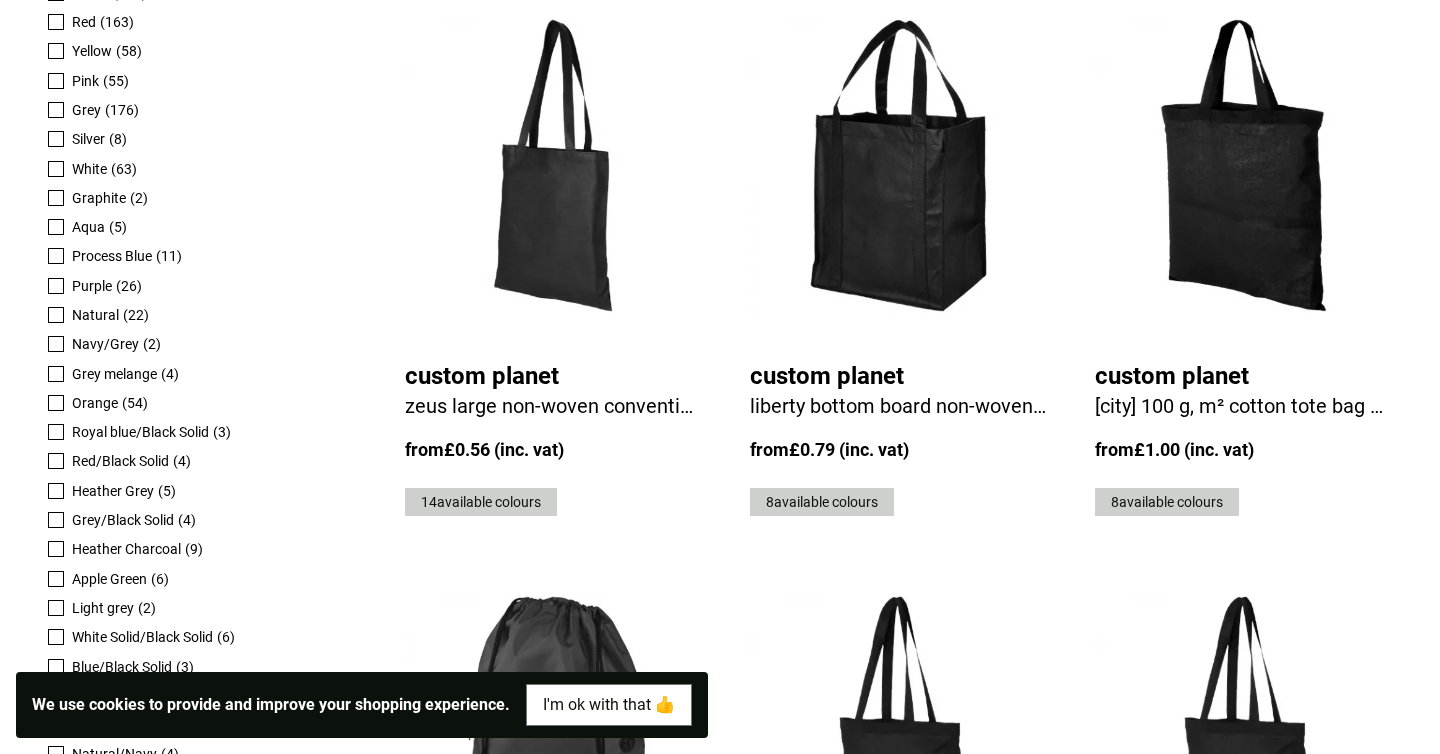 click on "Pink" at bounding box center (85, 81) 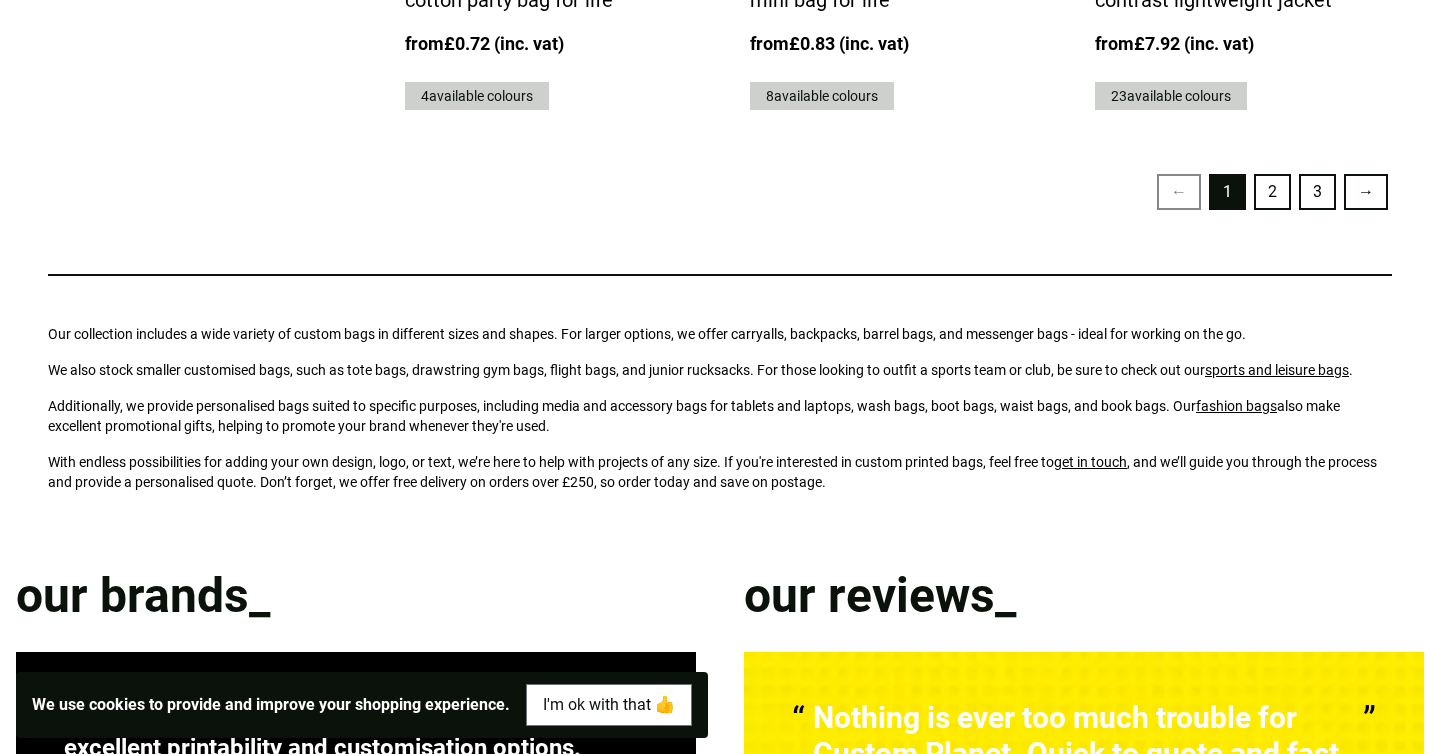 scroll, scrollTop: 5080, scrollLeft: 0, axis: vertical 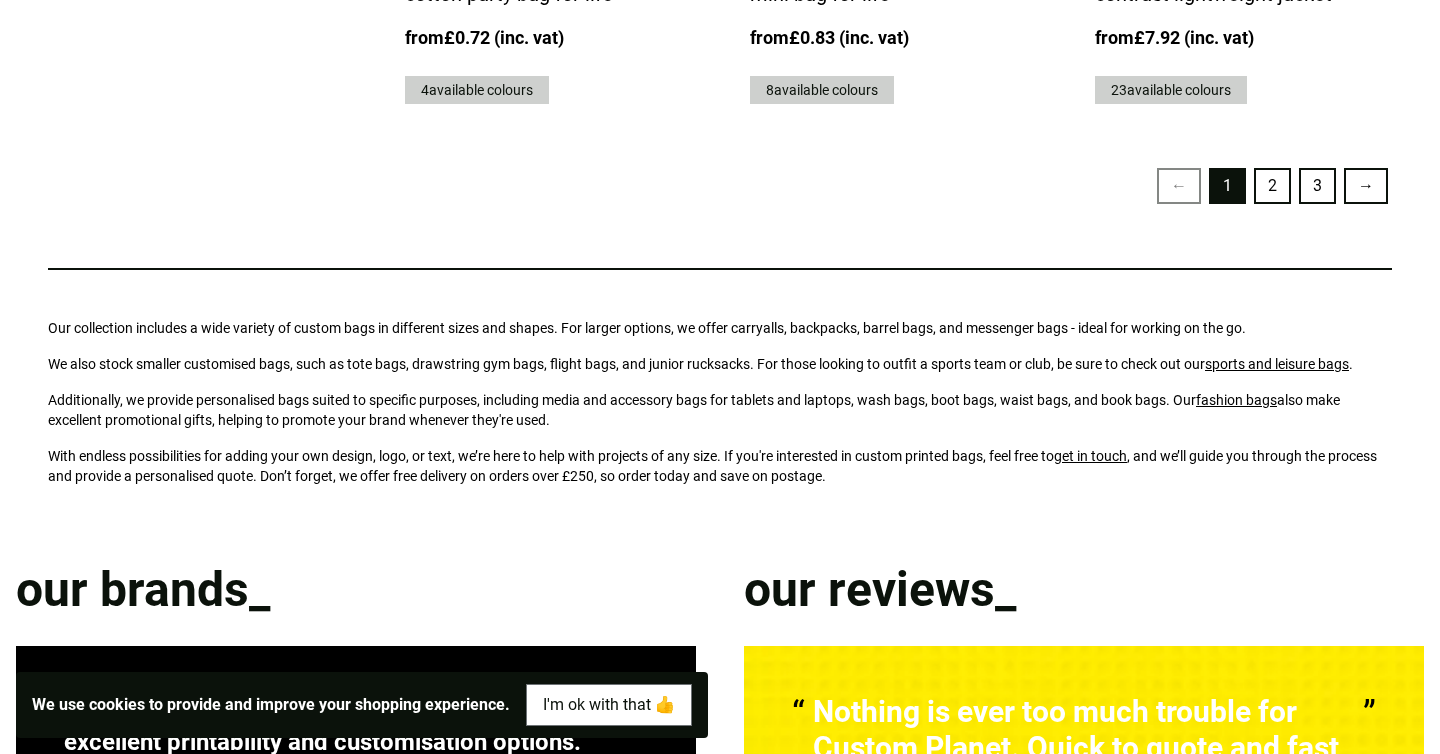 click on "2" at bounding box center [1272, 186] 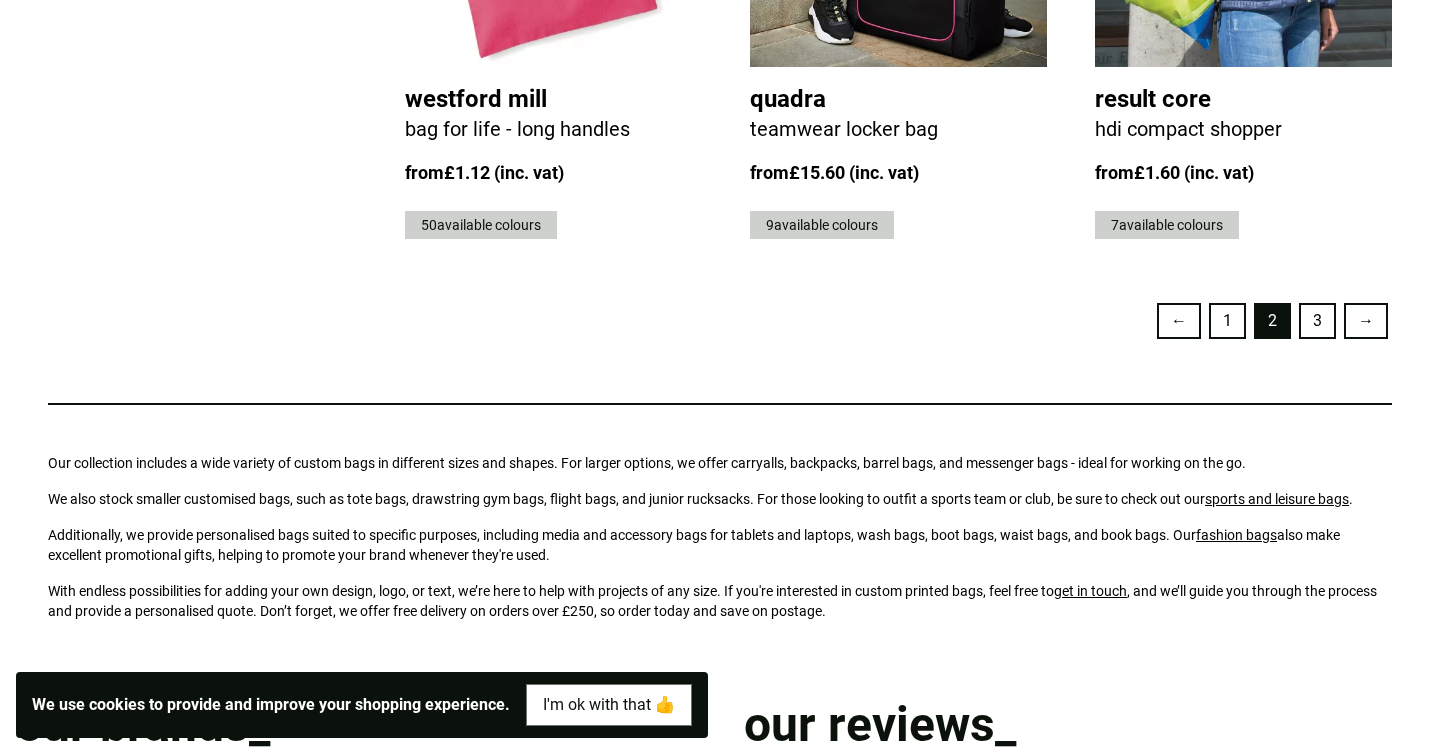 scroll, scrollTop: 4946, scrollLeft: 0, axis: vertical 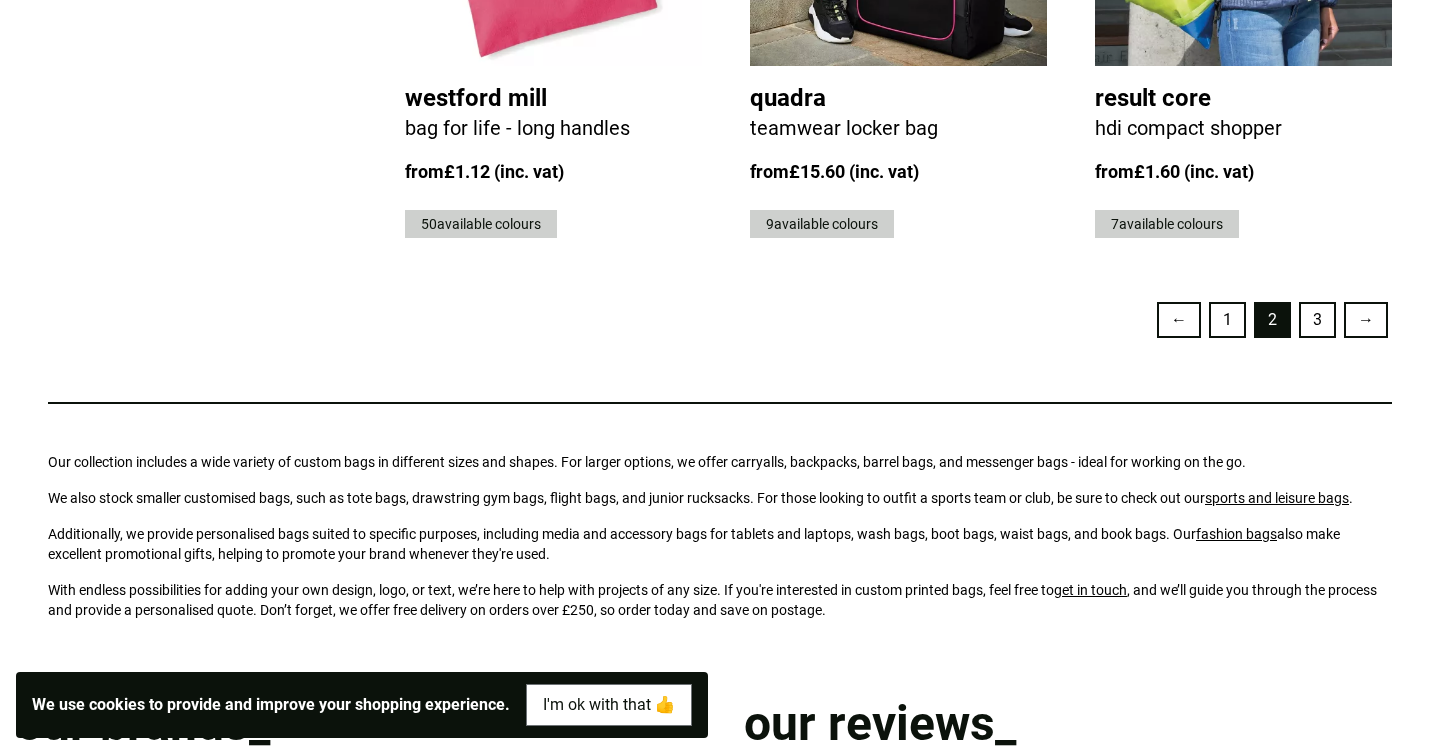click on "3" at bounding box center [1317, 320] 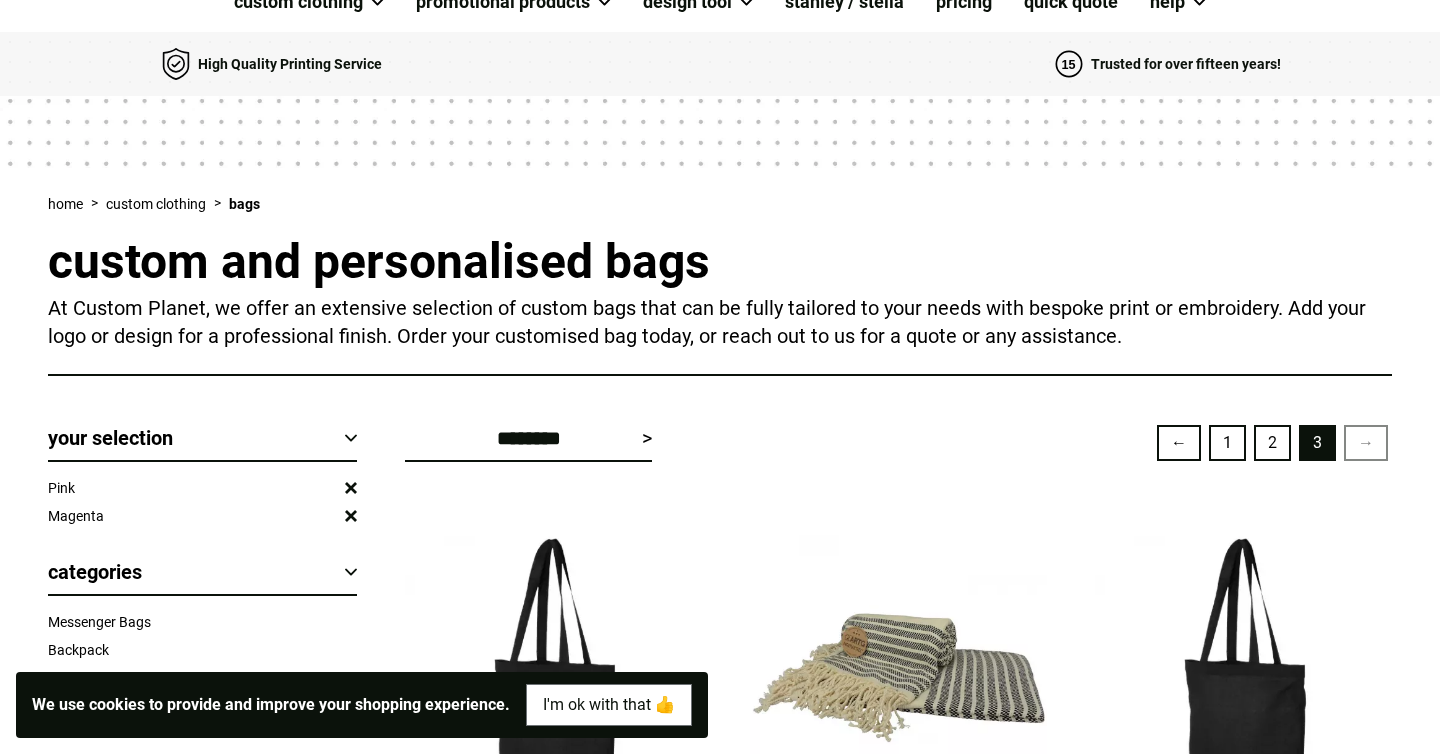 scroll, scrollTop: 0, scrollLeft: 0, axis: both 